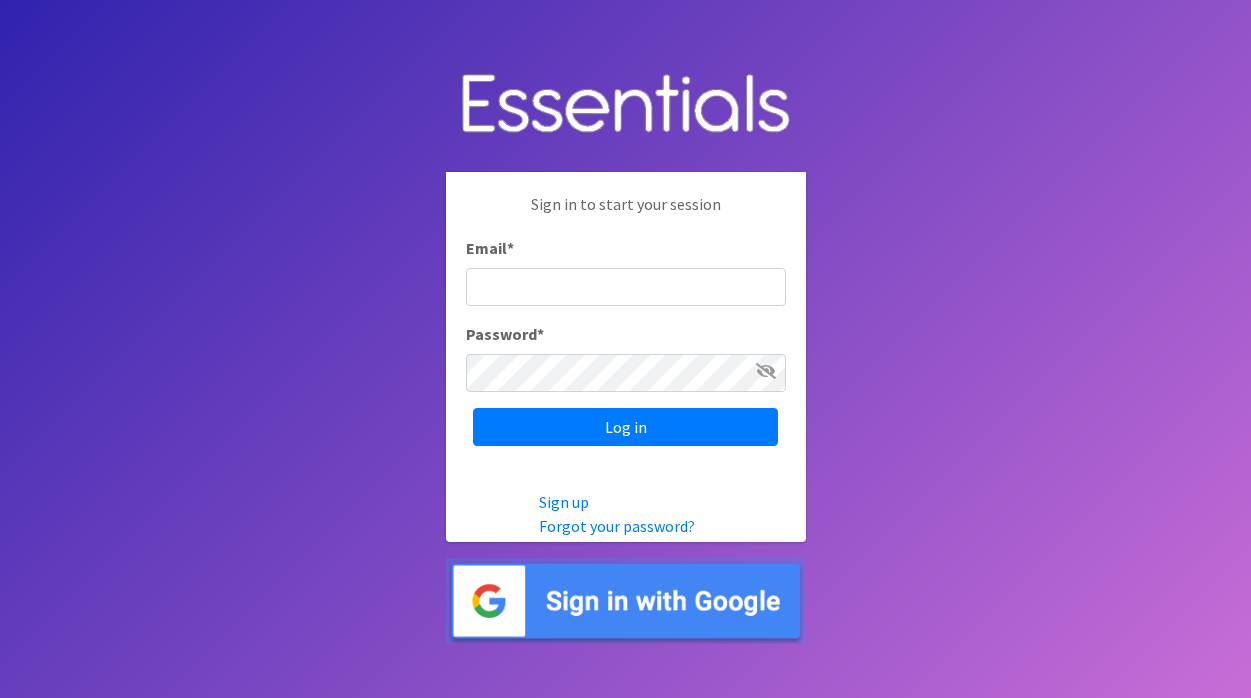 scroll, scrollTop: 0, scrollLeft: 0, axis: both 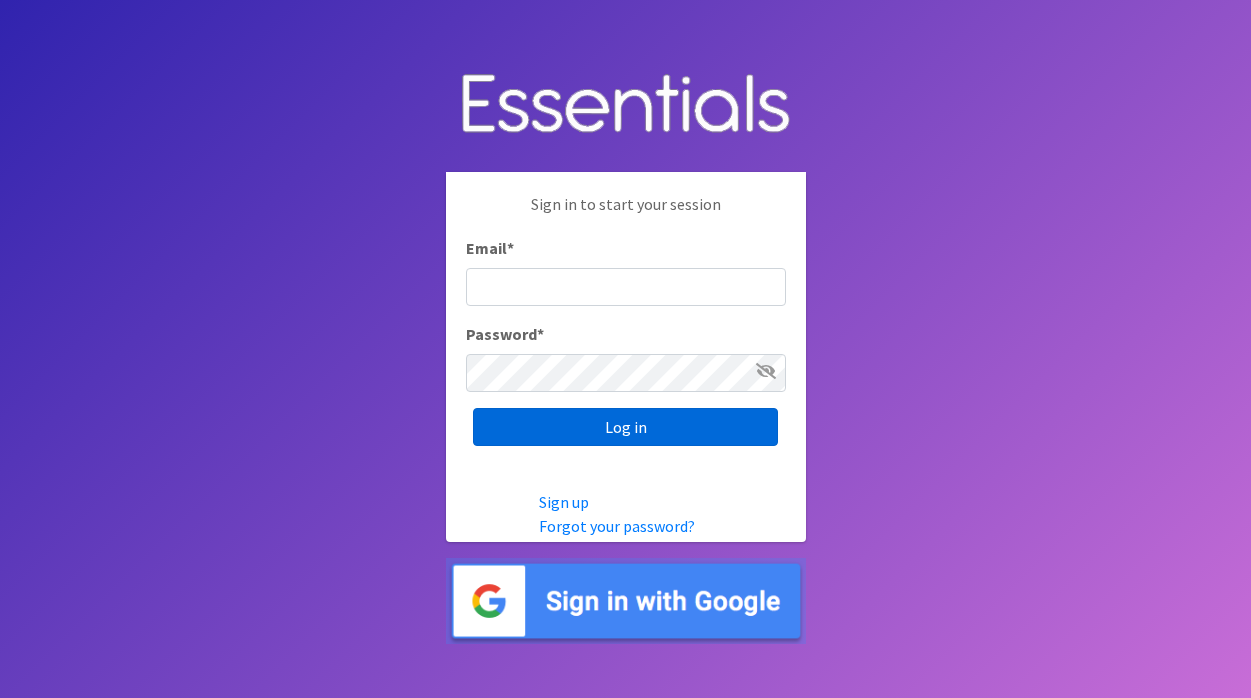 type on "[EMAIL]" 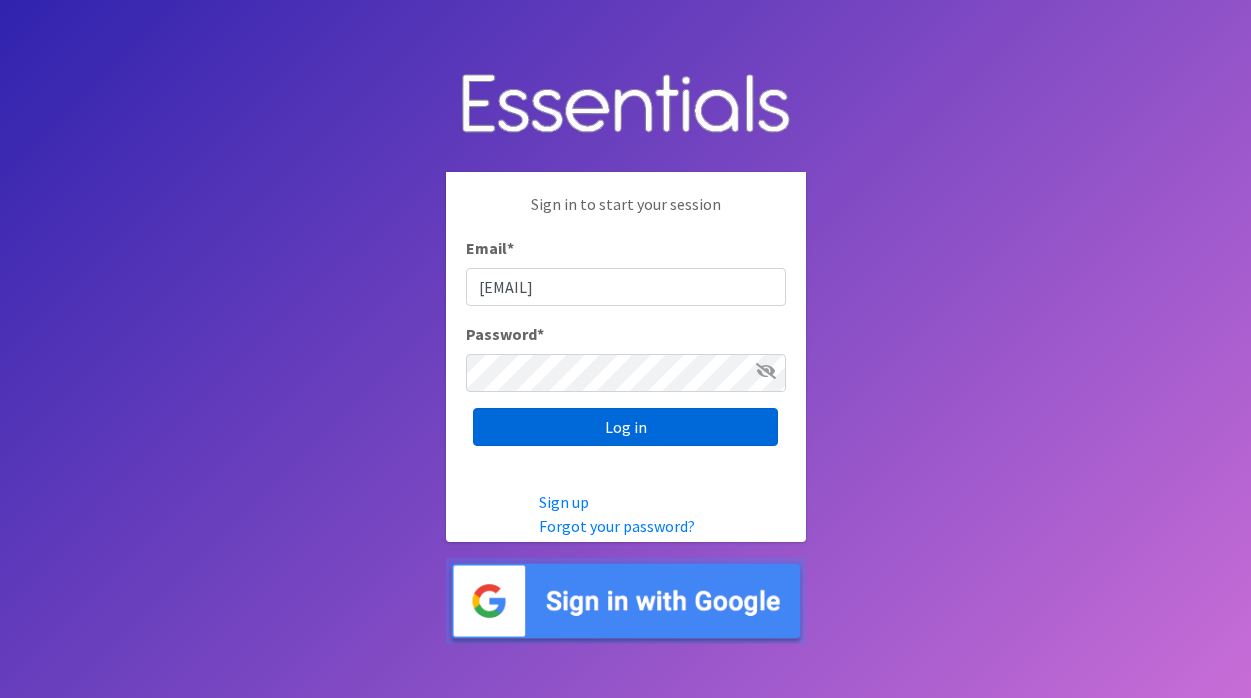 click on "Log in" at bounding box center [625, 427] 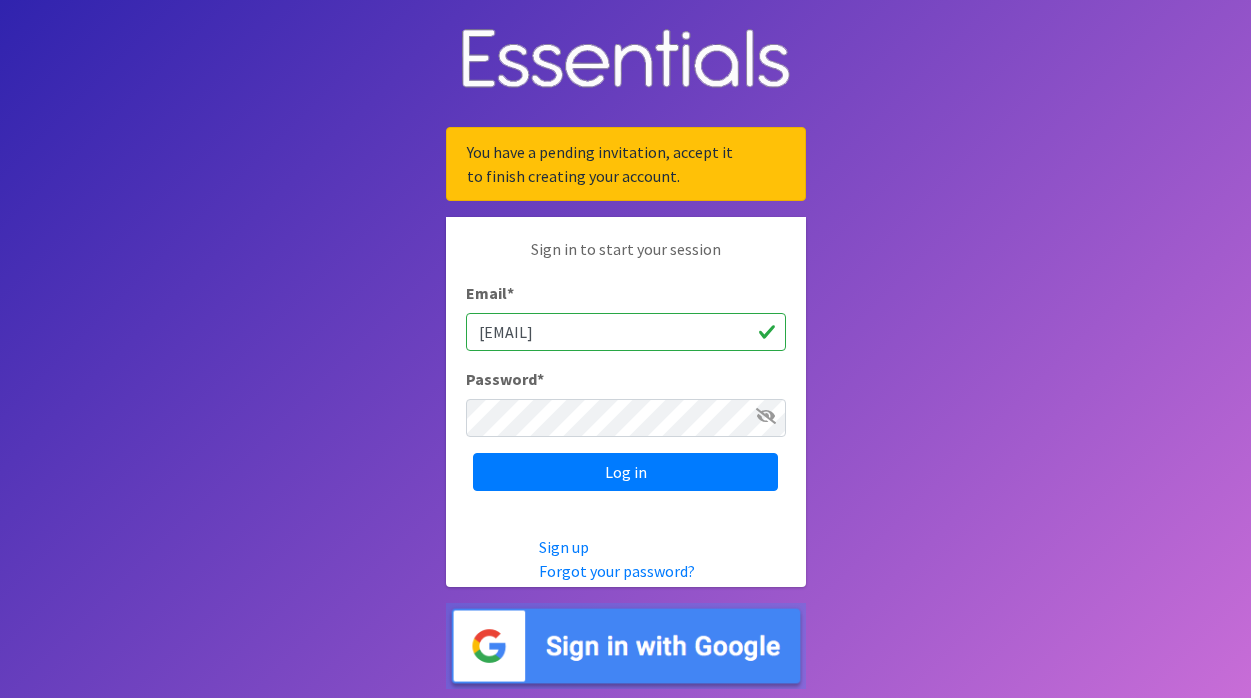 scroll, scrollTop: 0, scrollLeft: 0, axis: both 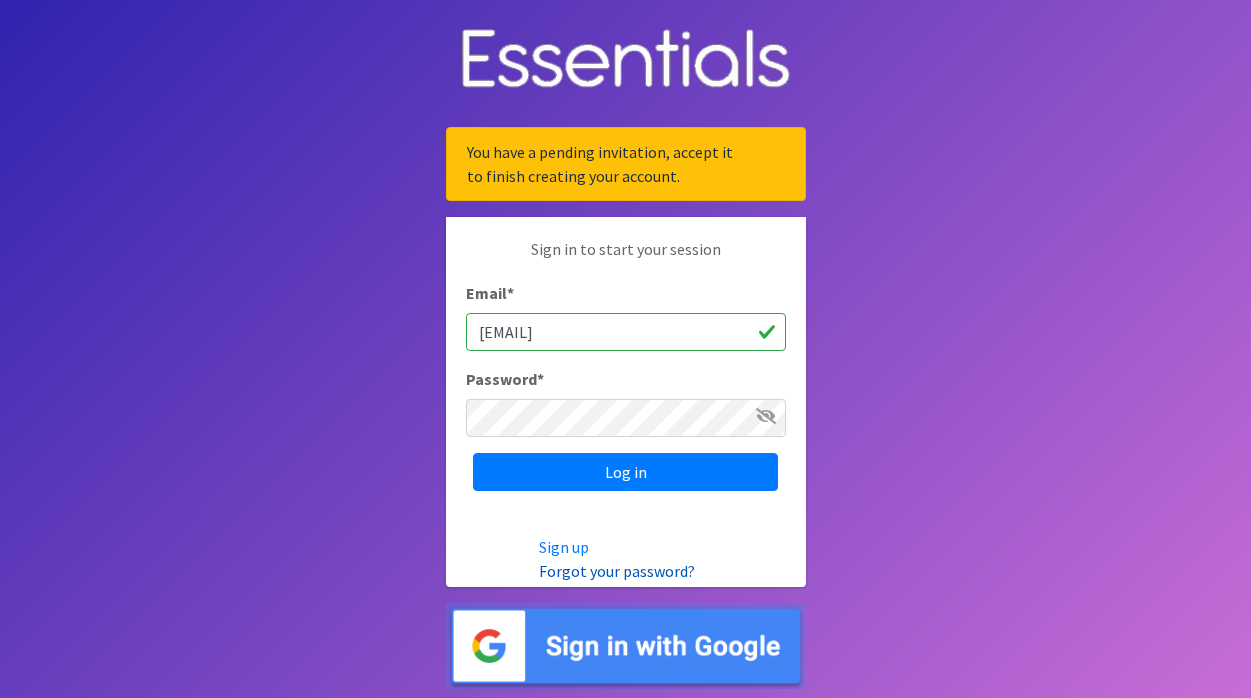 click on "Forgot your password?" at bounding box center (617, 571) 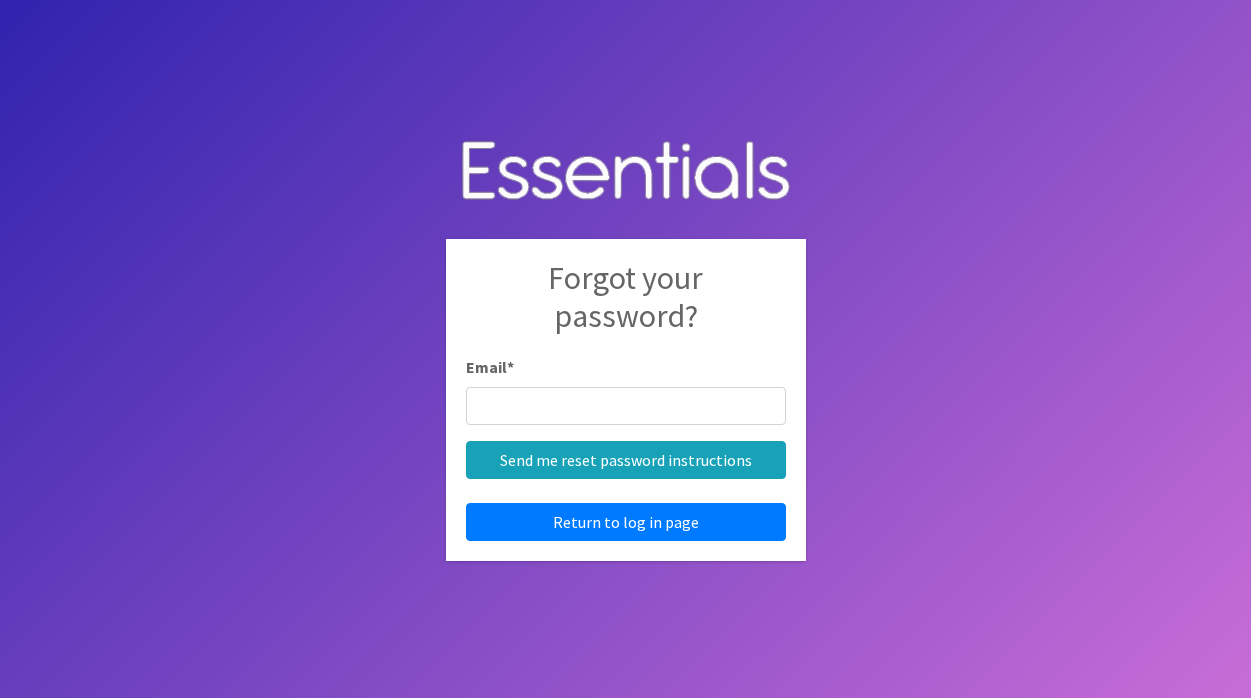 scroll, scrollTop: 0, scrollLeft: 0, axis: both 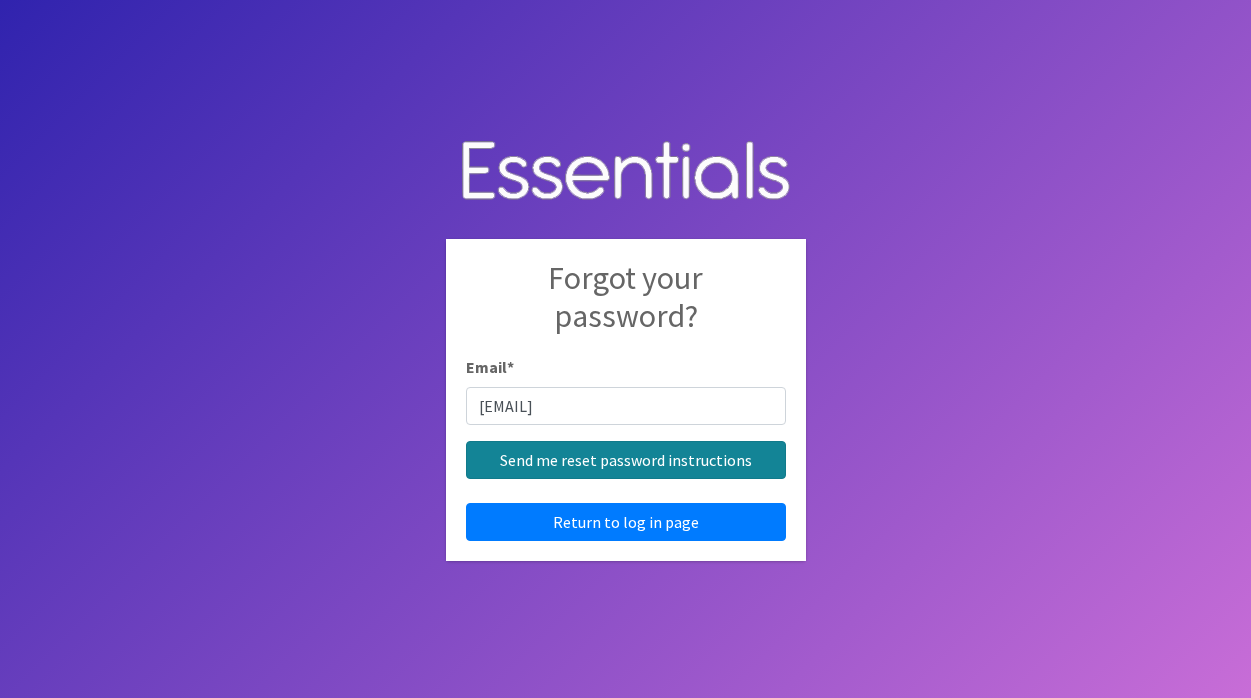 click on "Send me reset password instructions" at bounding box center (626, 460) 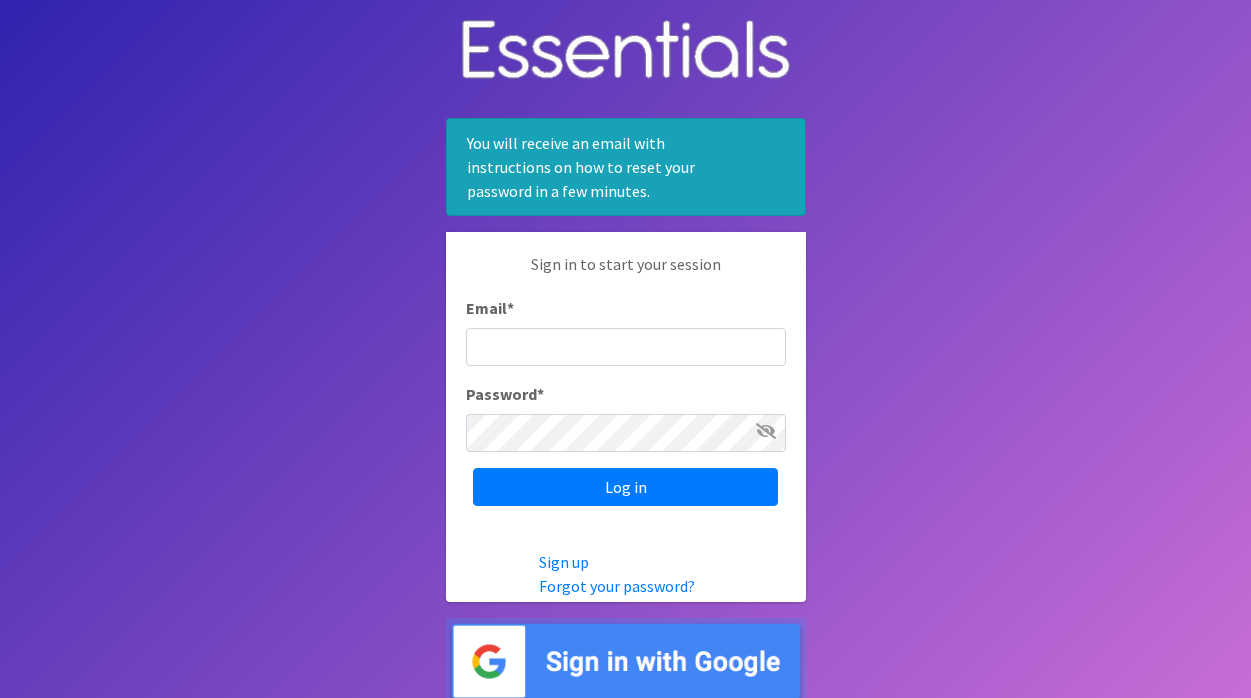 scroll, scrollTop: 0, scrollLeft: 0, axis: both 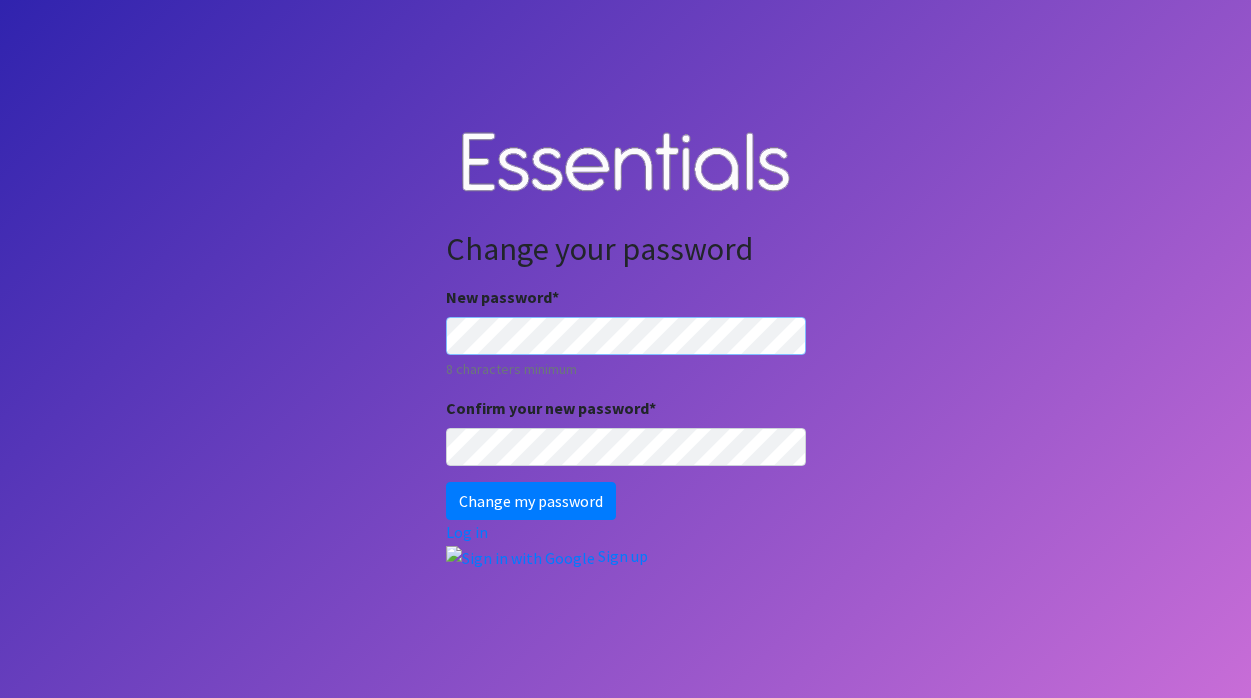 click on "Change your password
New password  * 8 characters minimum
Confirm your new password  *
Change my password
Log in
Sign up" at bounding box center [625, 349] 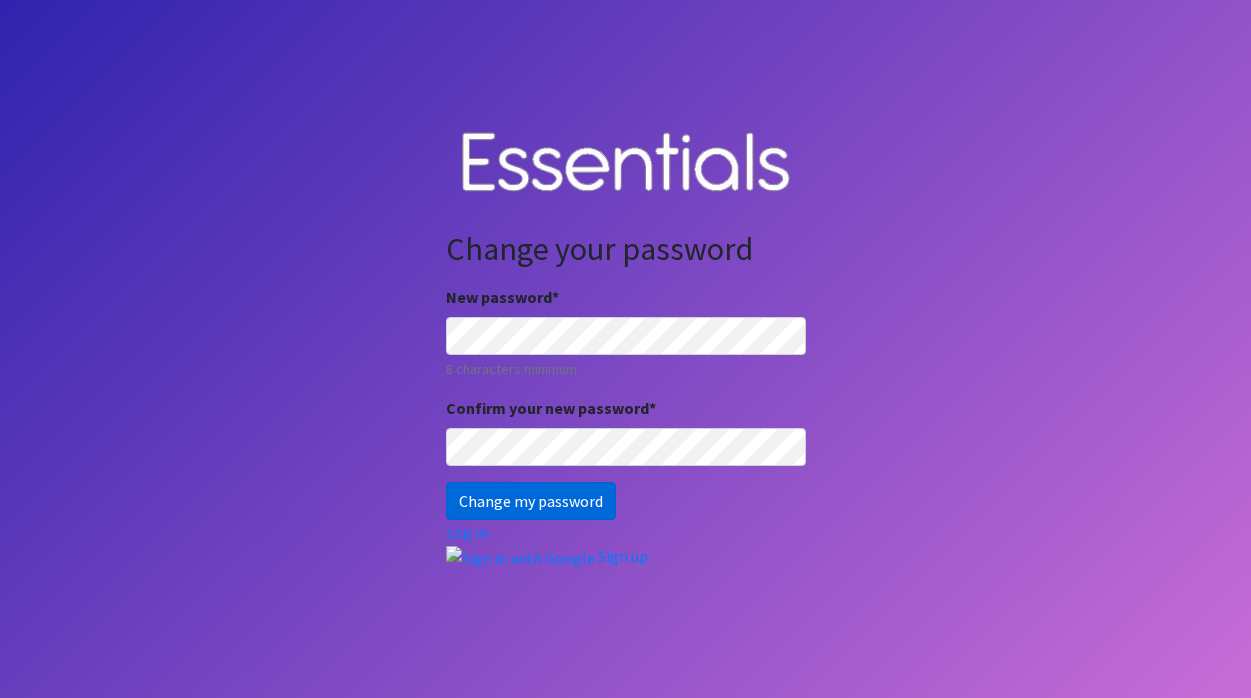 click on "Change my password" at bounding box center (531, 501) 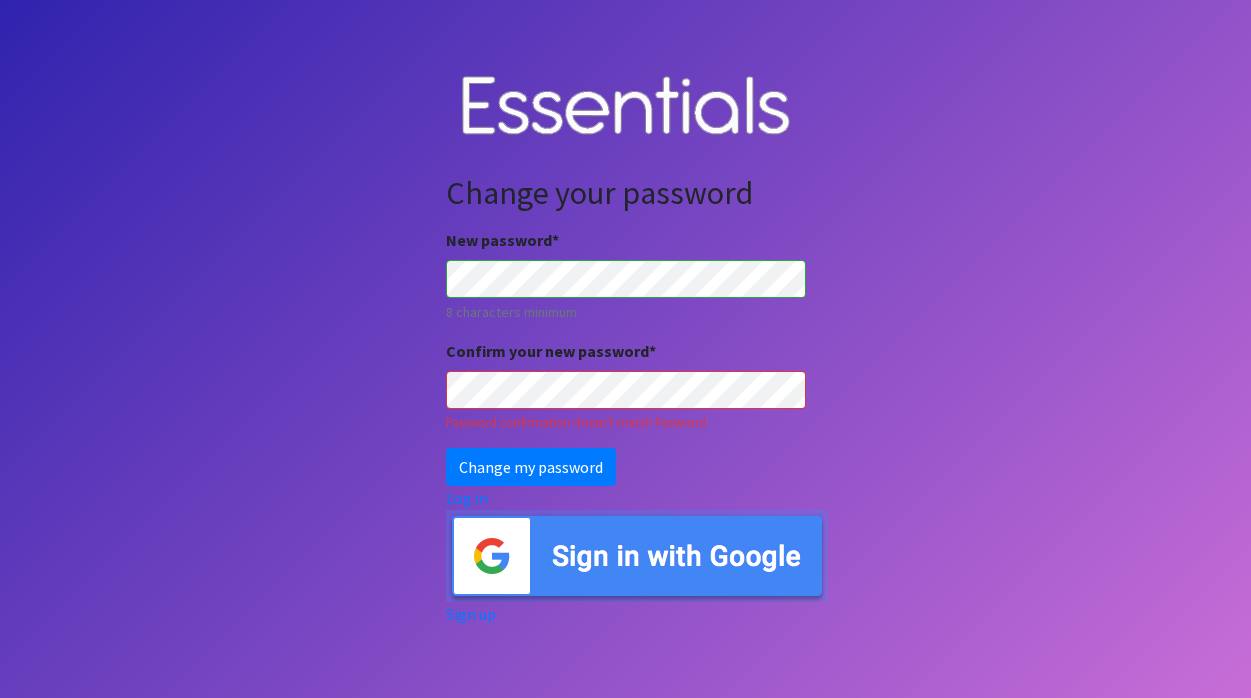 scroll, scrollTop: 0, scrollLeft: 0, axis: both 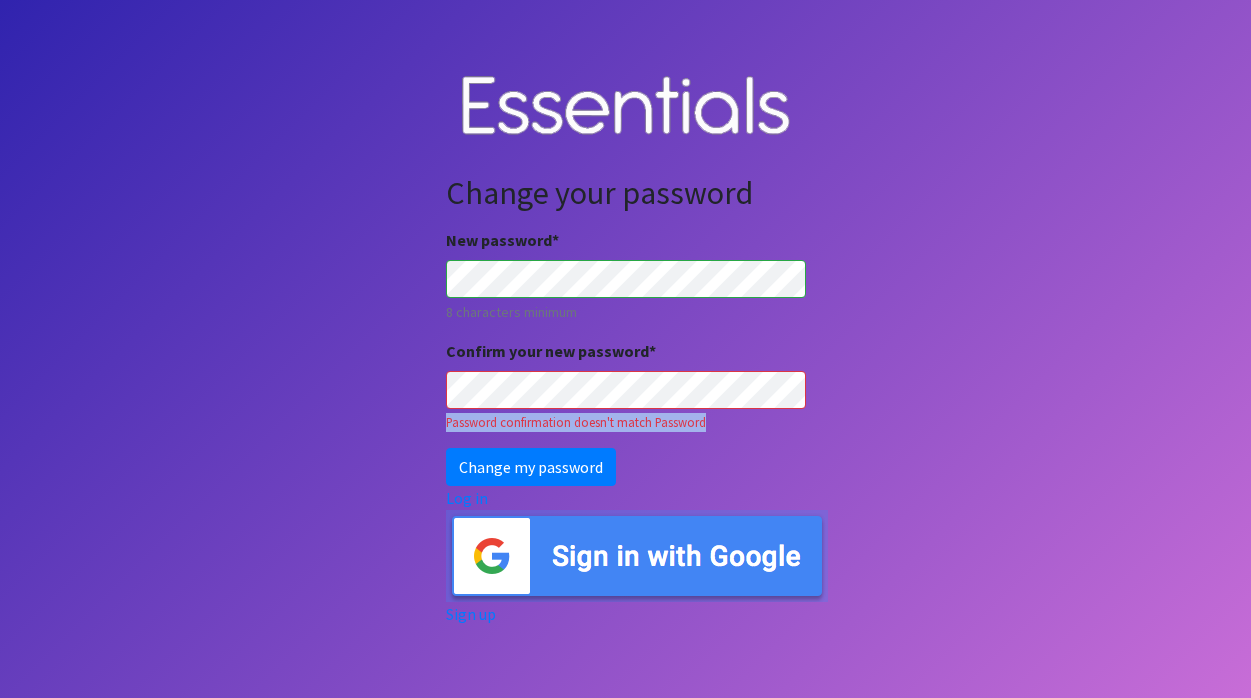 drag, startPoint x: 729, startPoint y: 429, endPoint x: 423, endPoint y: 426, distance: 306.0147 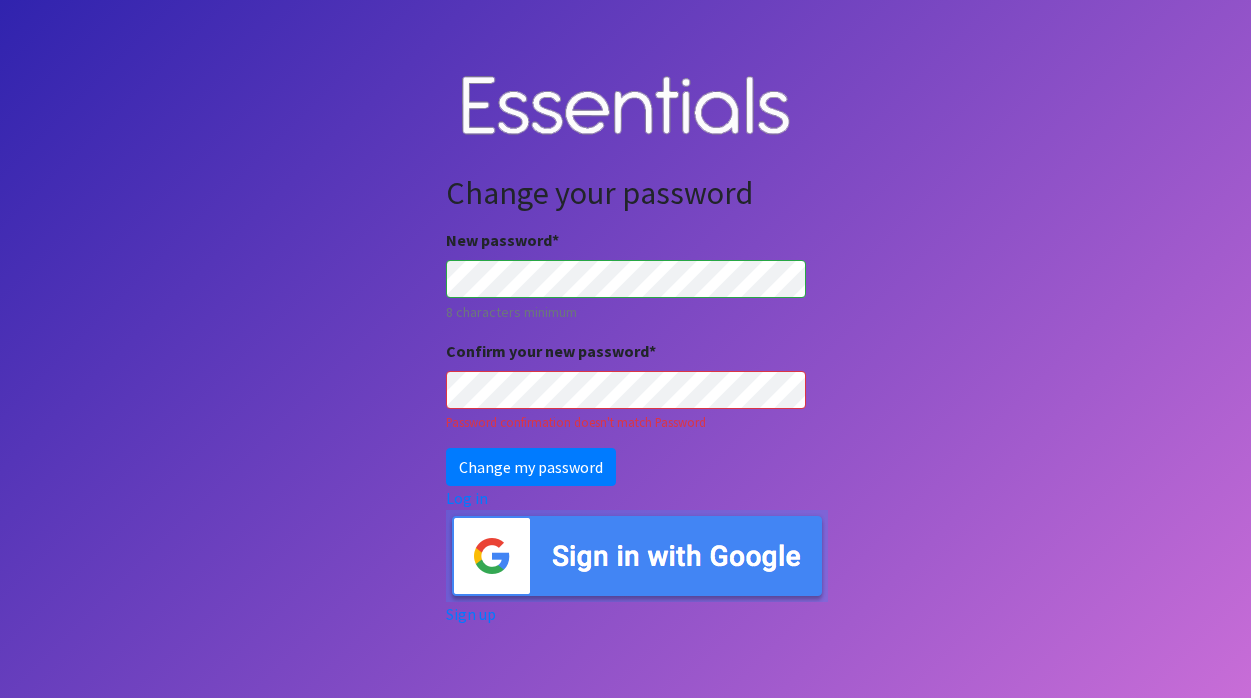 click on "Change your password
New password  * 8 characters minimum
Confirm your new password  * Password confirmation doesn't match Password
Change my password
Log in
Sign up" at bounding box center [625, 349] 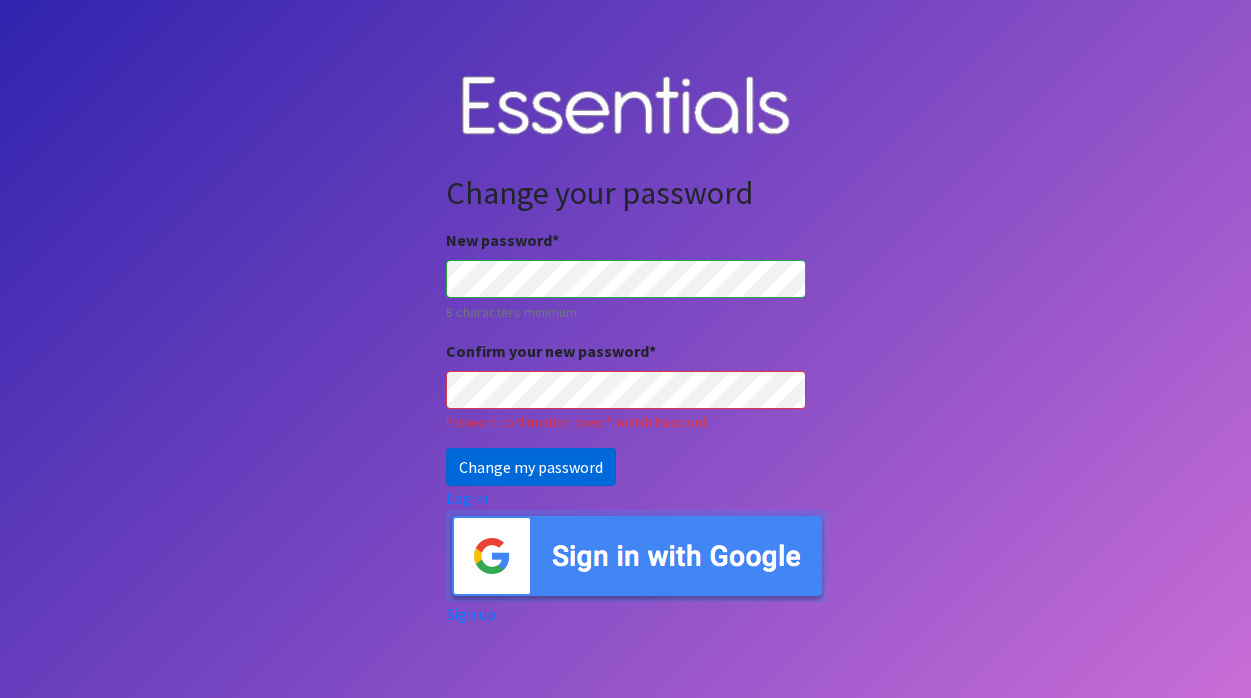 click on "Change my password" at bounding box center (531, 467) 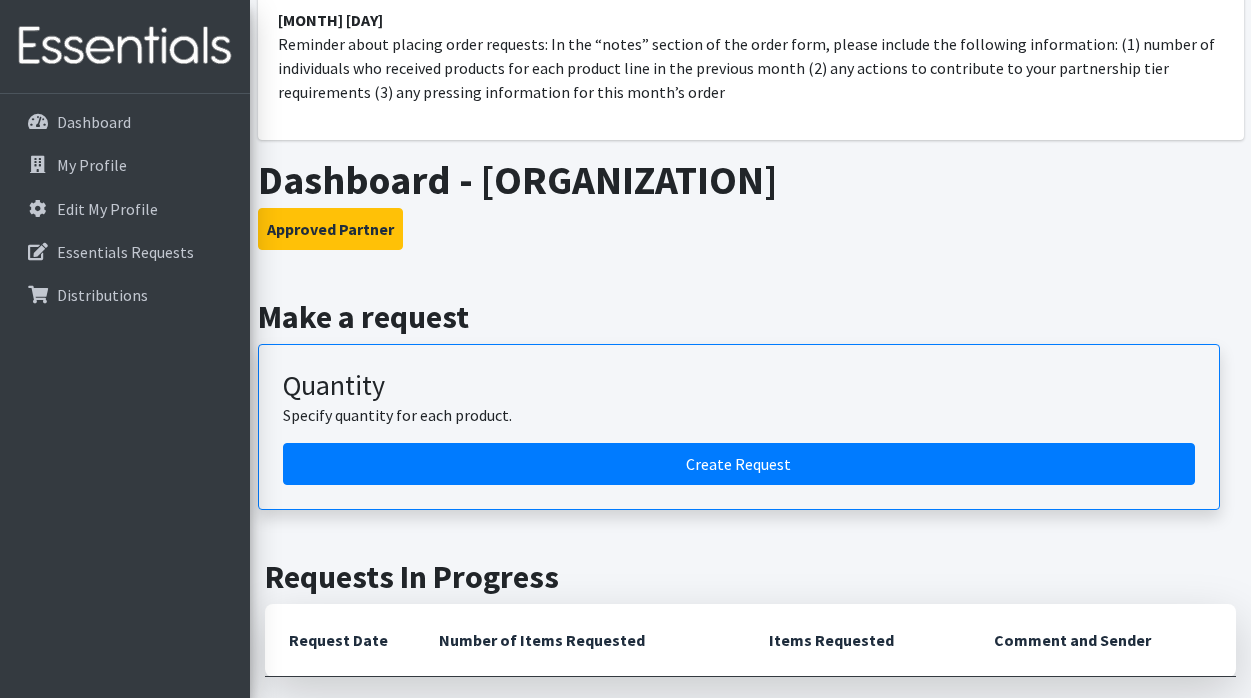 scroll, scrollTop: 202, scrollLeft: 0, axis: vertical 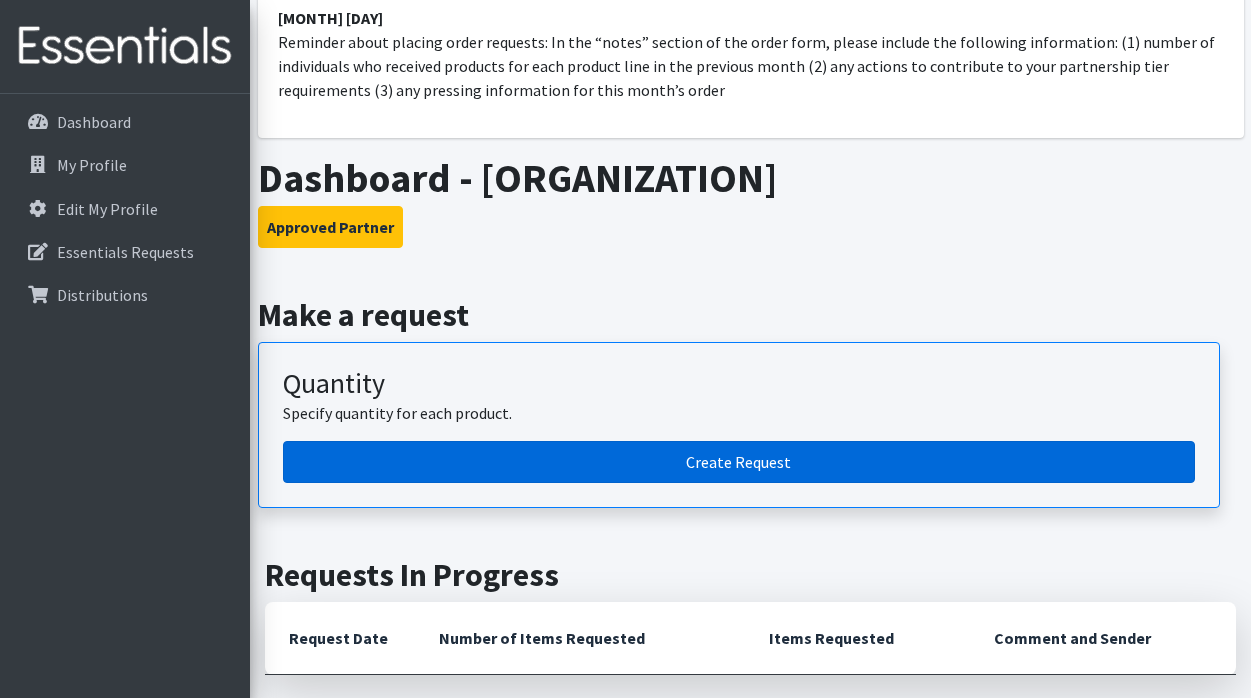 click on "Create Request" at bounding box center (739, 462) 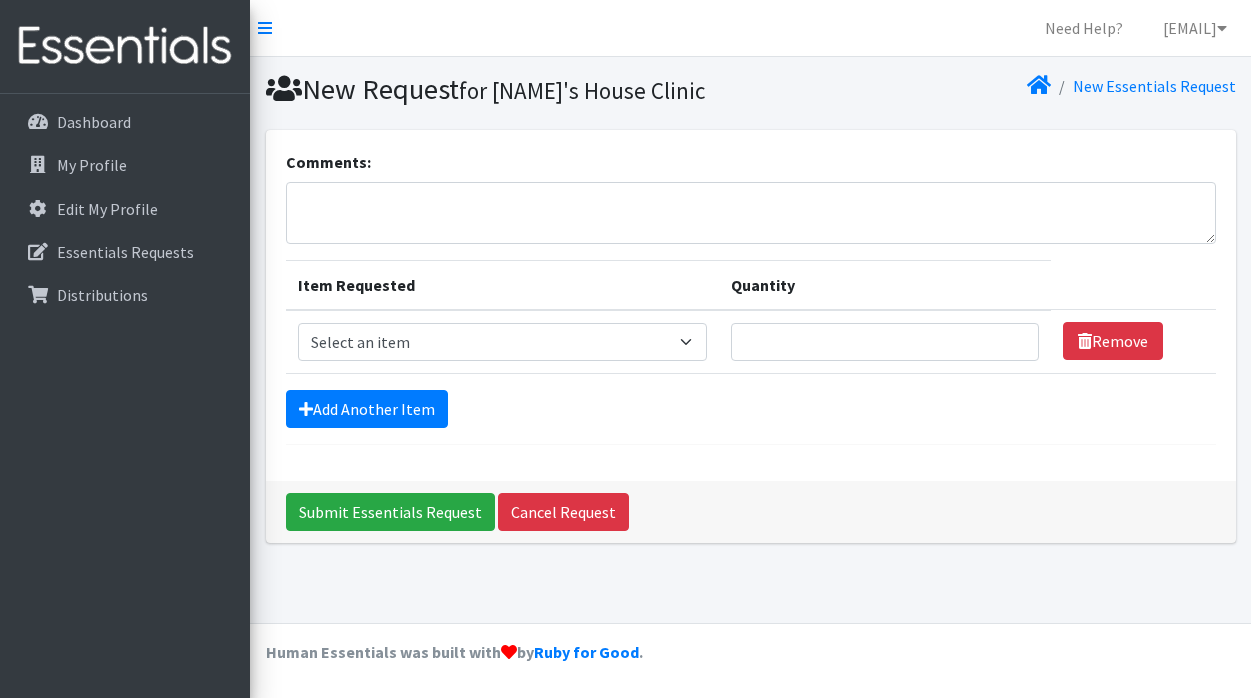 scroll, scrollTop: 0, scrollLeft: 0, axis: both 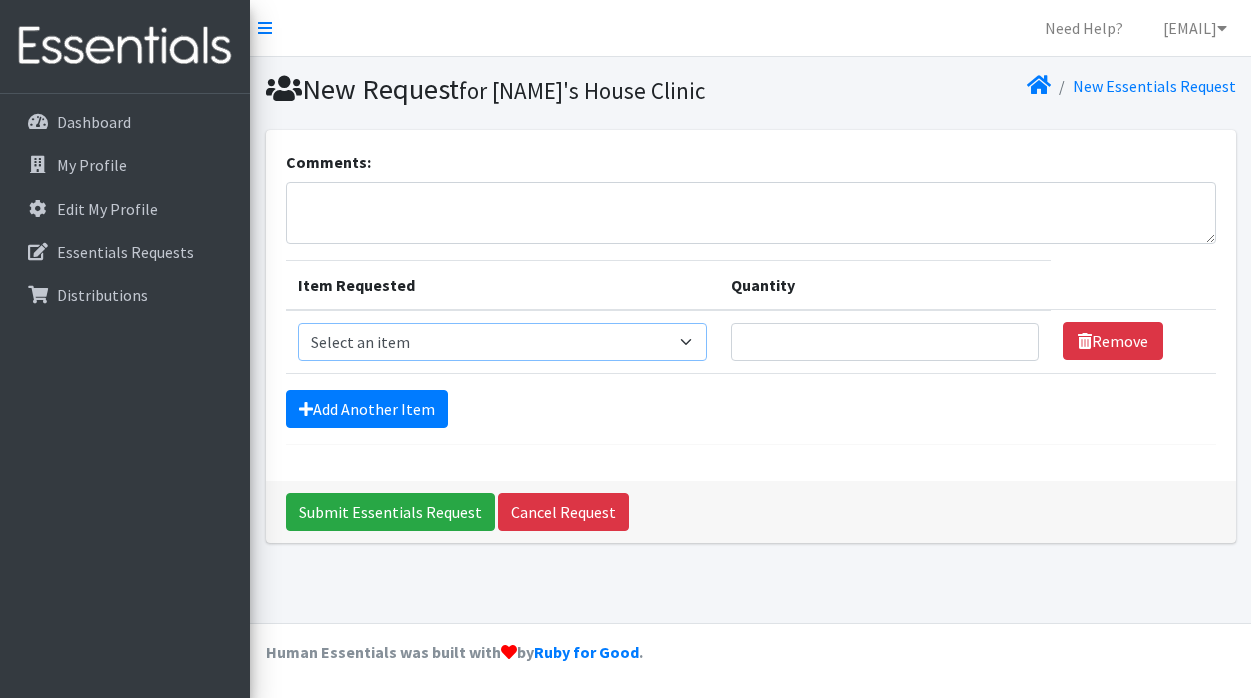 click on "Select an item
Diaper - 2T/3T Bundle
Diapers - 3T/4T Bundle
Diapers - 4T/5T Bundle
Diapers - Size 3 Bundle
Diapers - Size 5 Bundle
Diapers - Size 6 Bundle
Diapers- Newborn Bundle
Diapers- Preemie Bundle
Diapers- Size 1 Bundle
Diapers- Size 2 Bundle
Diapers- Size 4 Bundle
PS - Liners
PS - Pad, Overnight
PS - Pad, Regular
PS - Tampons, Light
PS - Tampons, Regular
PS - Tampons, Super
PS- Tampons, Regular- Vending Machine
Period Kits- Pads (20 pieces)" at bounding box center (502, 342) 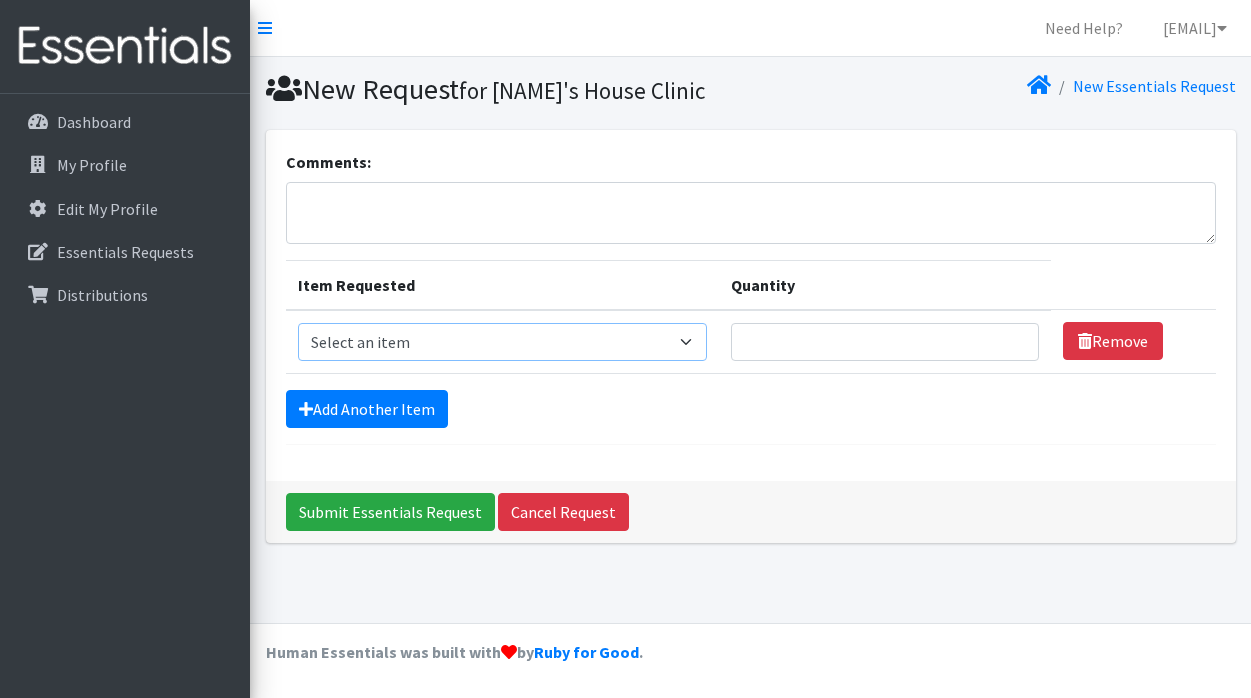 select on "14878" 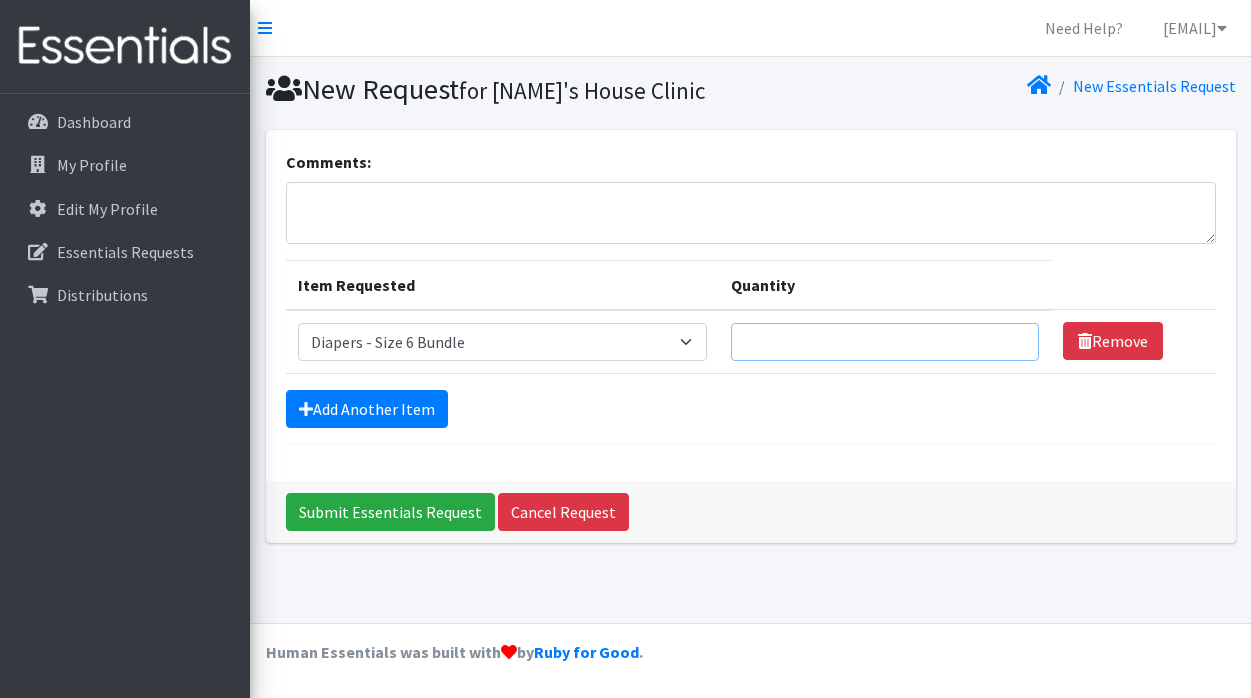 drag, startPoint x: 462, startPoint y: 497, endPoint x: 784, endPoint y: 350, distance: 353.9675 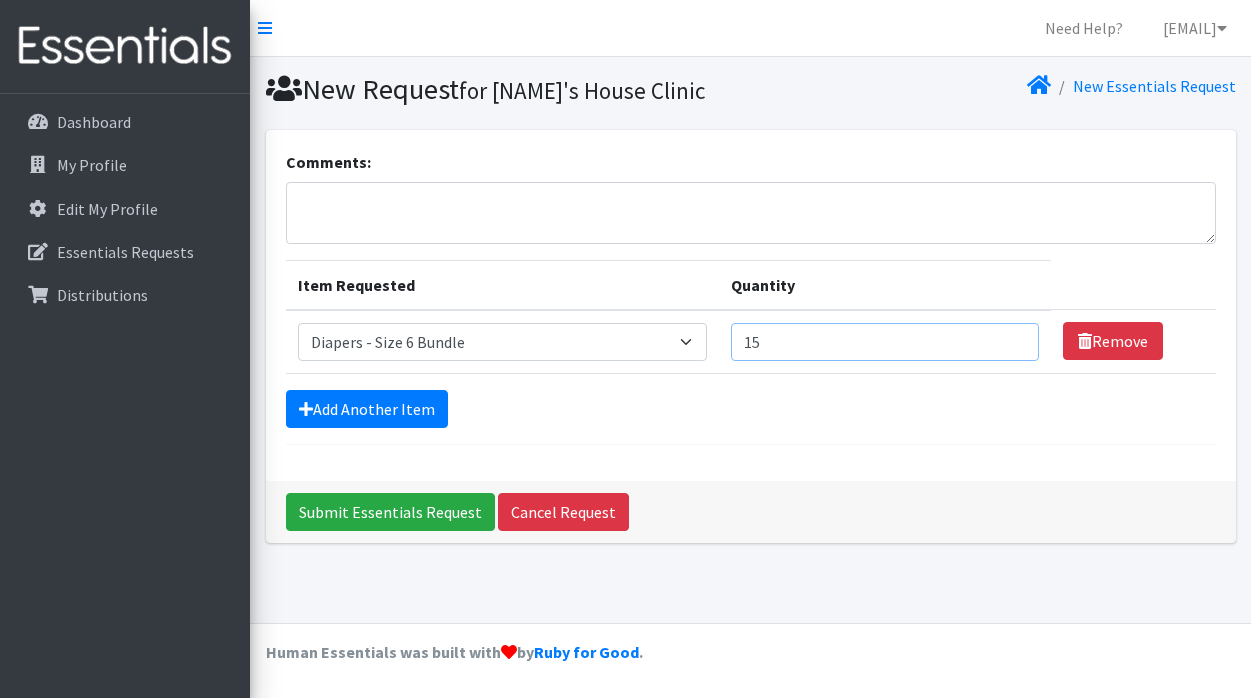 type on "15" 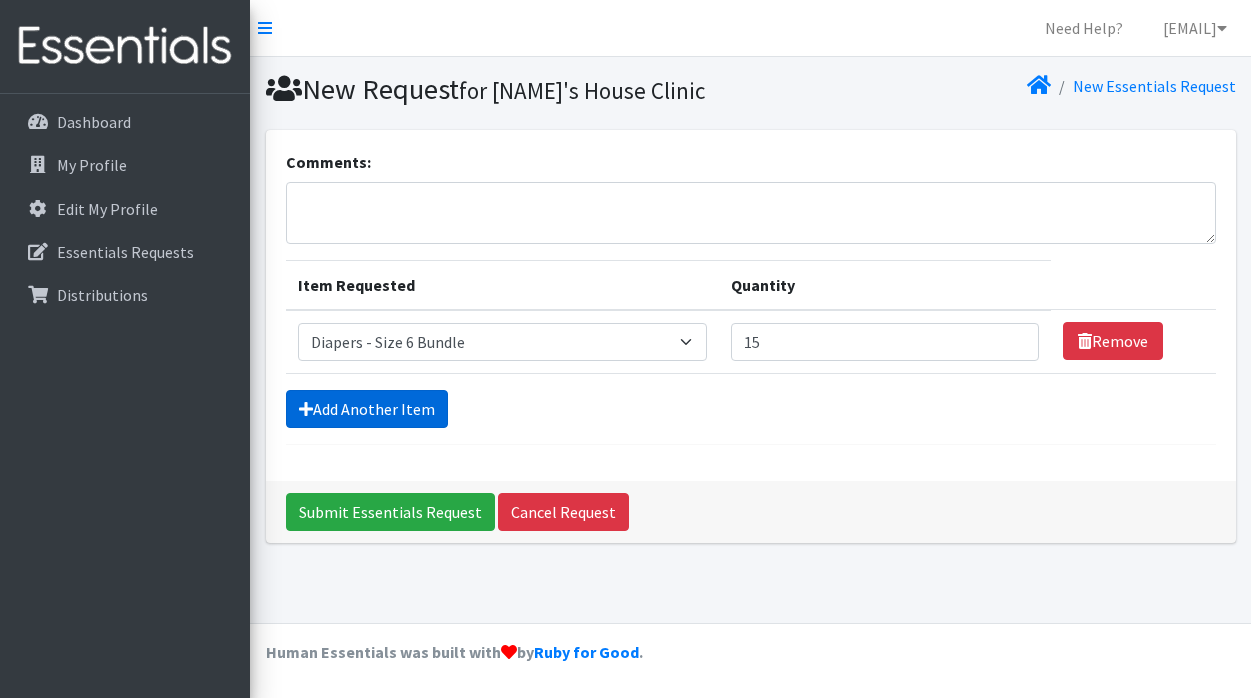 click on "Add Another Item" at bounding box center (367, 409) 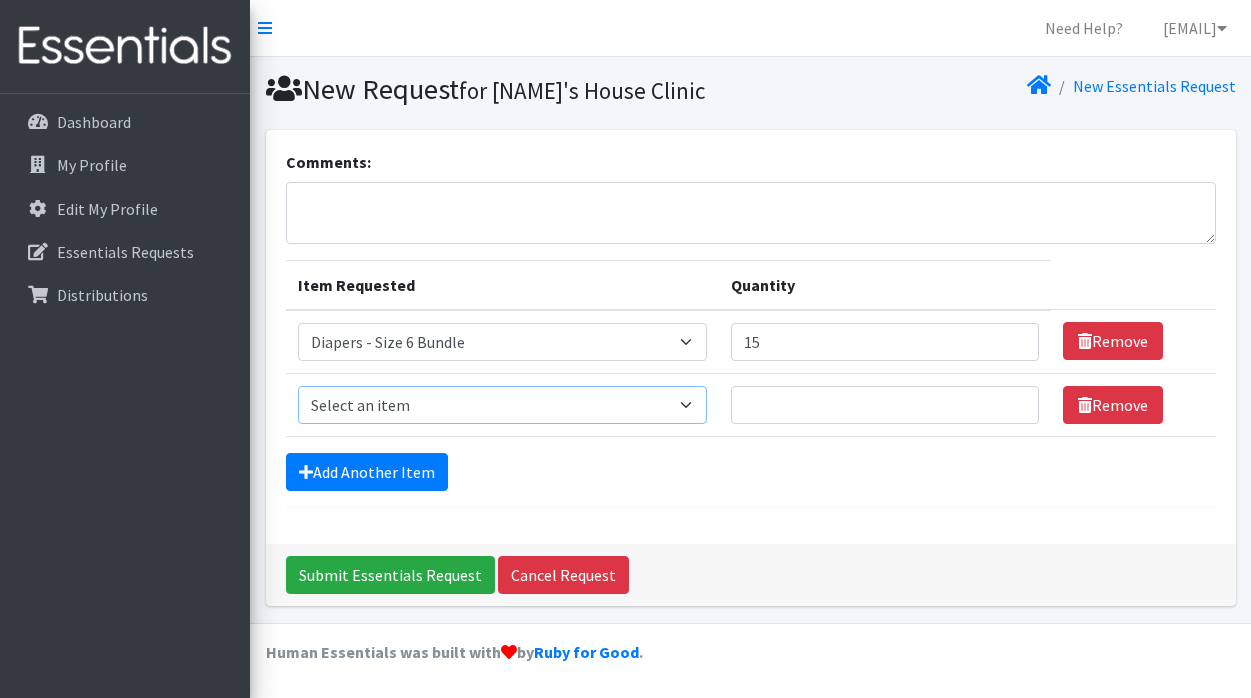click on "Select an item
Diaper - 2T/3T Bundle
Diapers - 3T/4T Bundle
Diapers - 4T/5T Bundle
Diapers - Size 3 Bundle
Diapers - Size 5 Bundle
Diapers - Size 6 Bundle
Diapers- Newborn Bundle
Diapers- Preemie Bundle
Diapers- Size 1 Bundle
Diapers- Size 2 Bundle
Diapers- Size 4 Bundle
PS - Liners
PS - Pad, Overnight
PS - Pad, Regular
PS - Tampons, Light
PS - Tampons, Regular
PS - Tampons, Super
PS- Tampons, Regular- Vending Machine
Period Kits- Pads (20 pieces)" at bounding box center [502, 405] 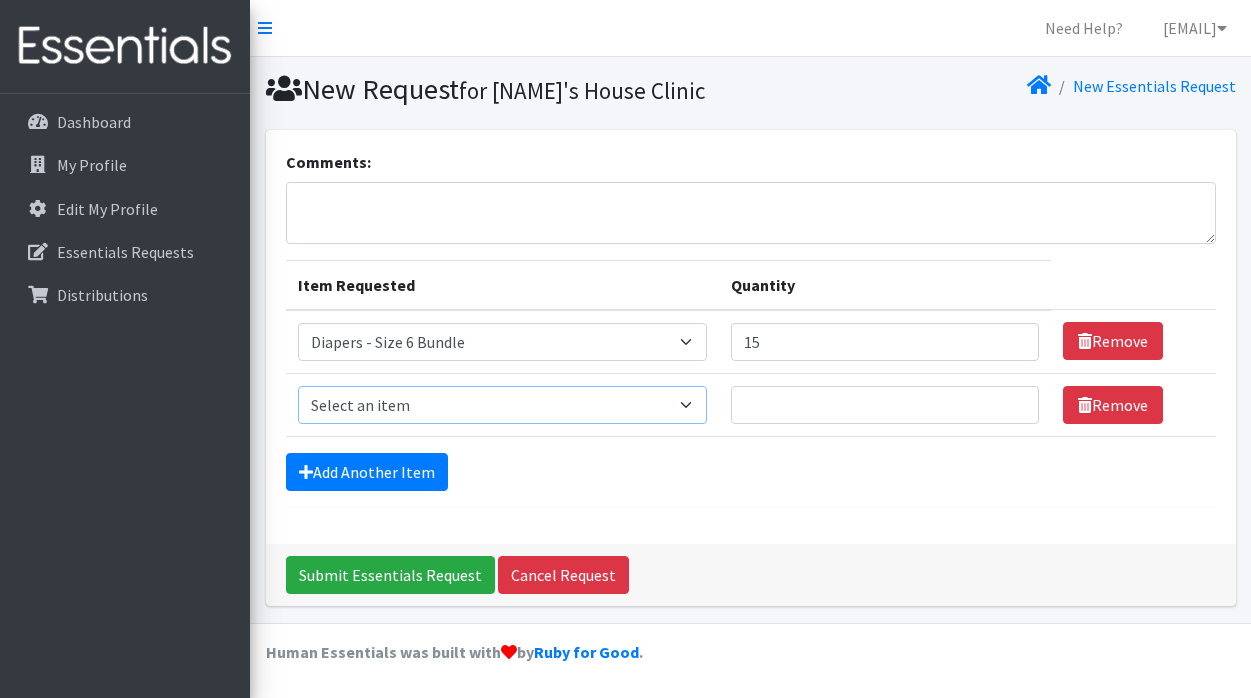 select on "14877" 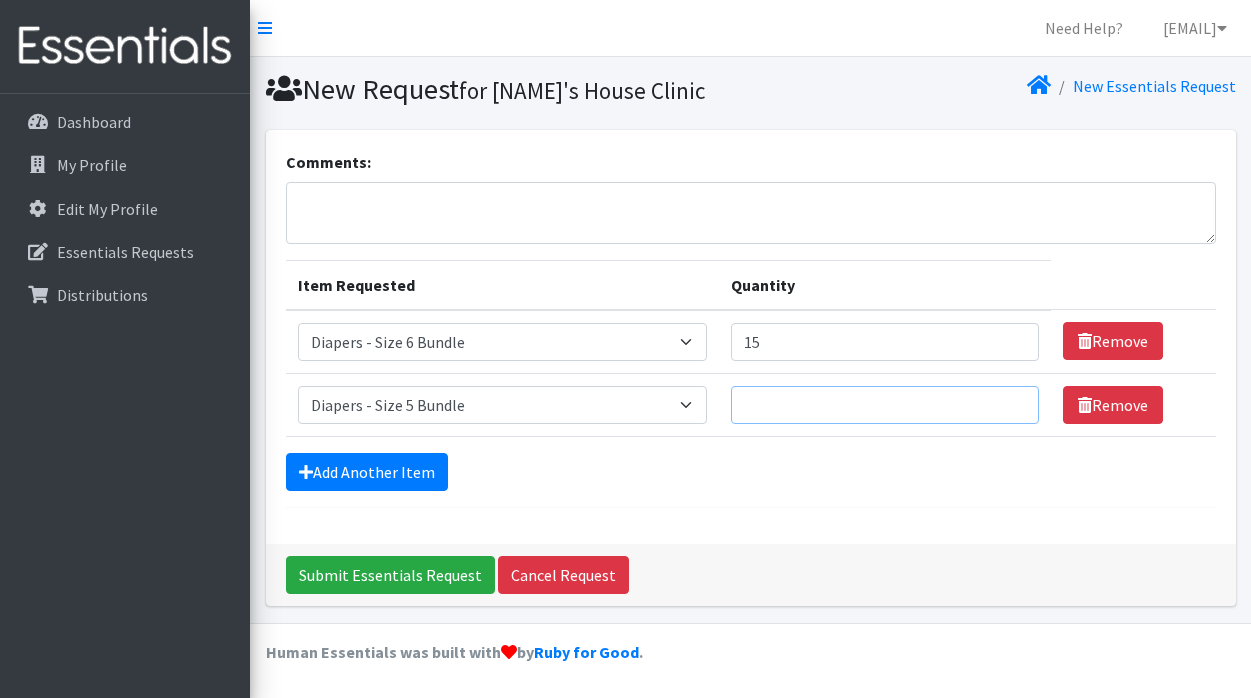 click on "Quantity" at bounding box center [885, 405] 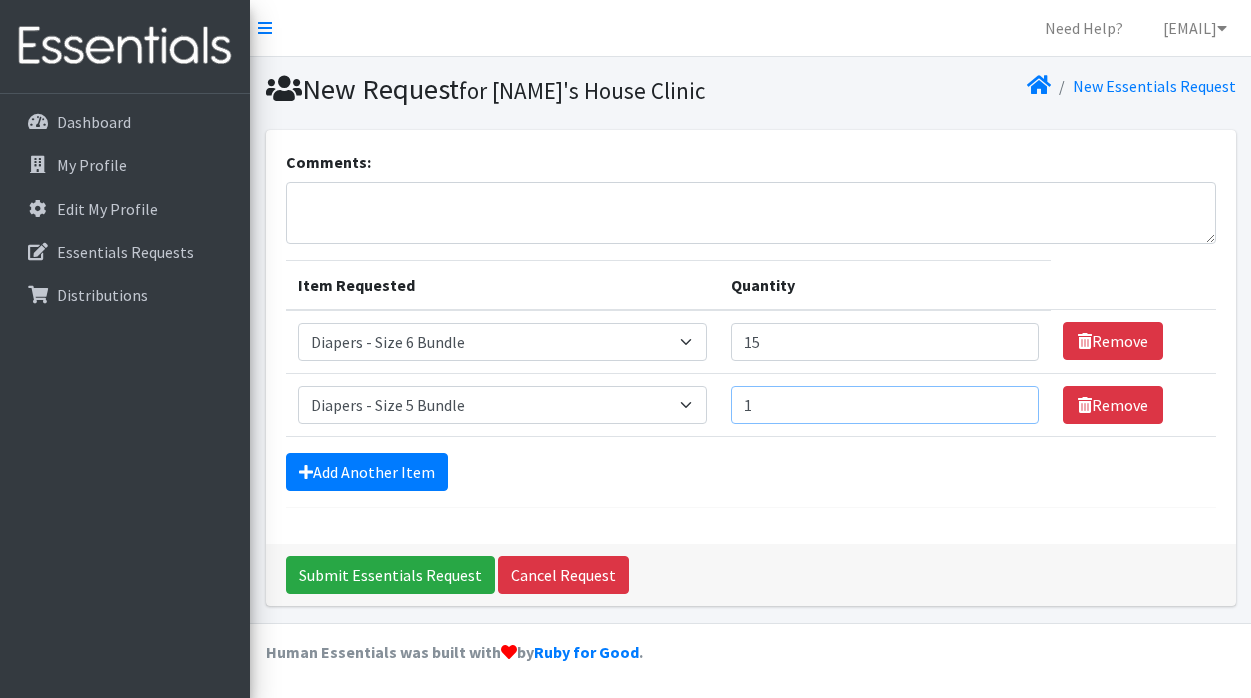 type on "1" 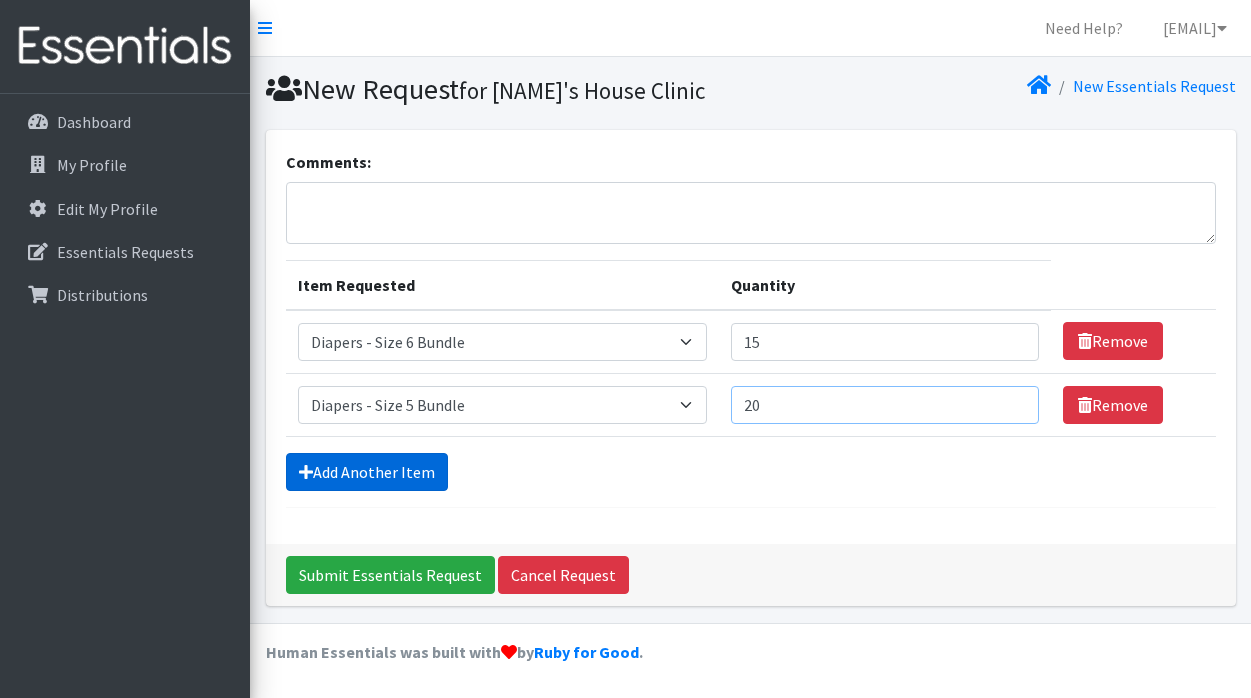 type on "20" 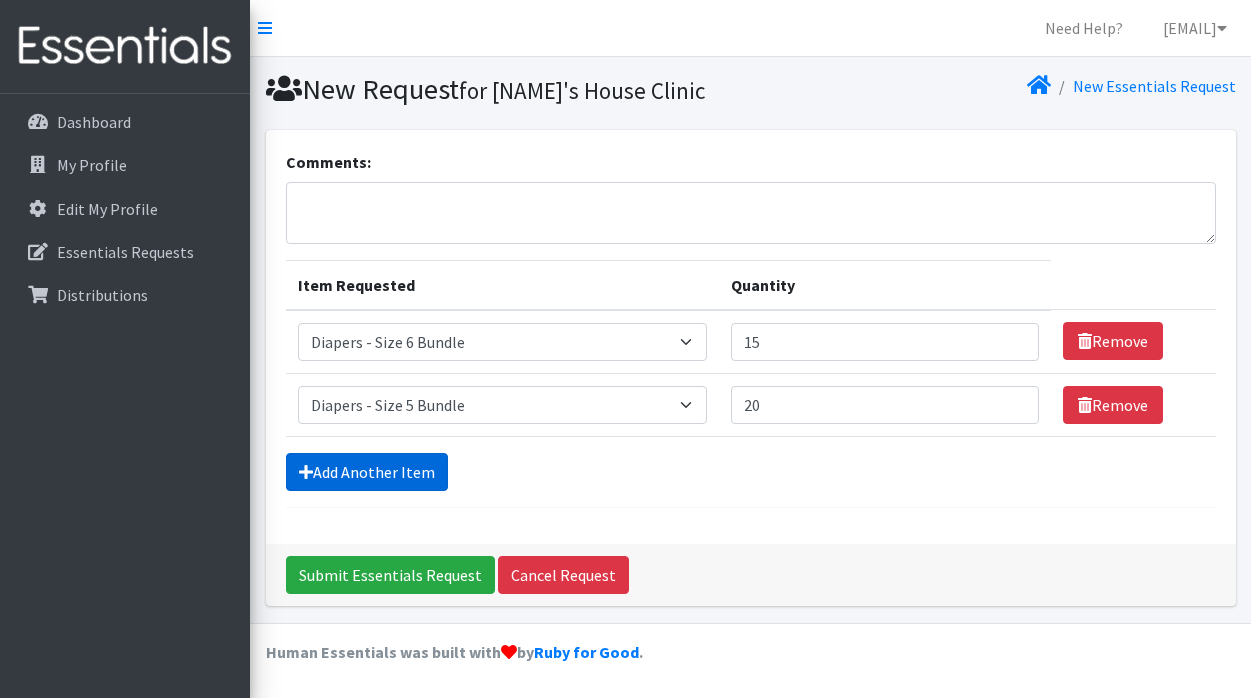 click on "Add Another Item" at bounding box center [367, 472] 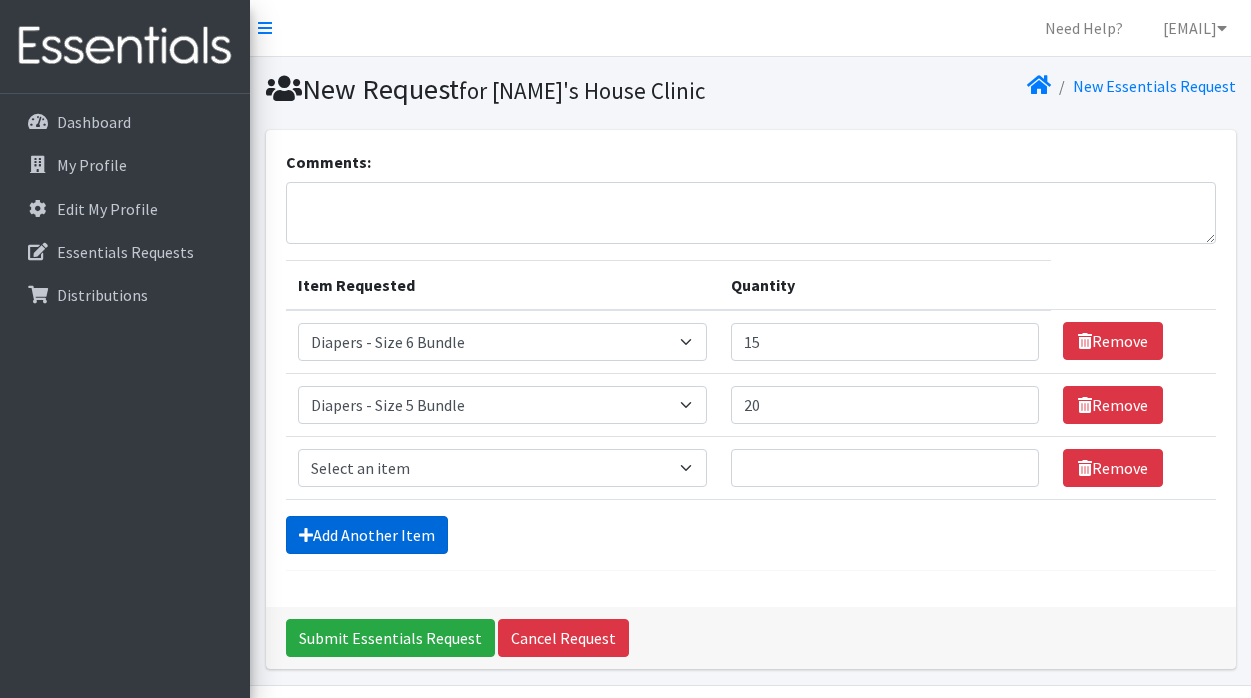 scroll, scrollTop: 61, scrollLeft: 0, axis: vertical 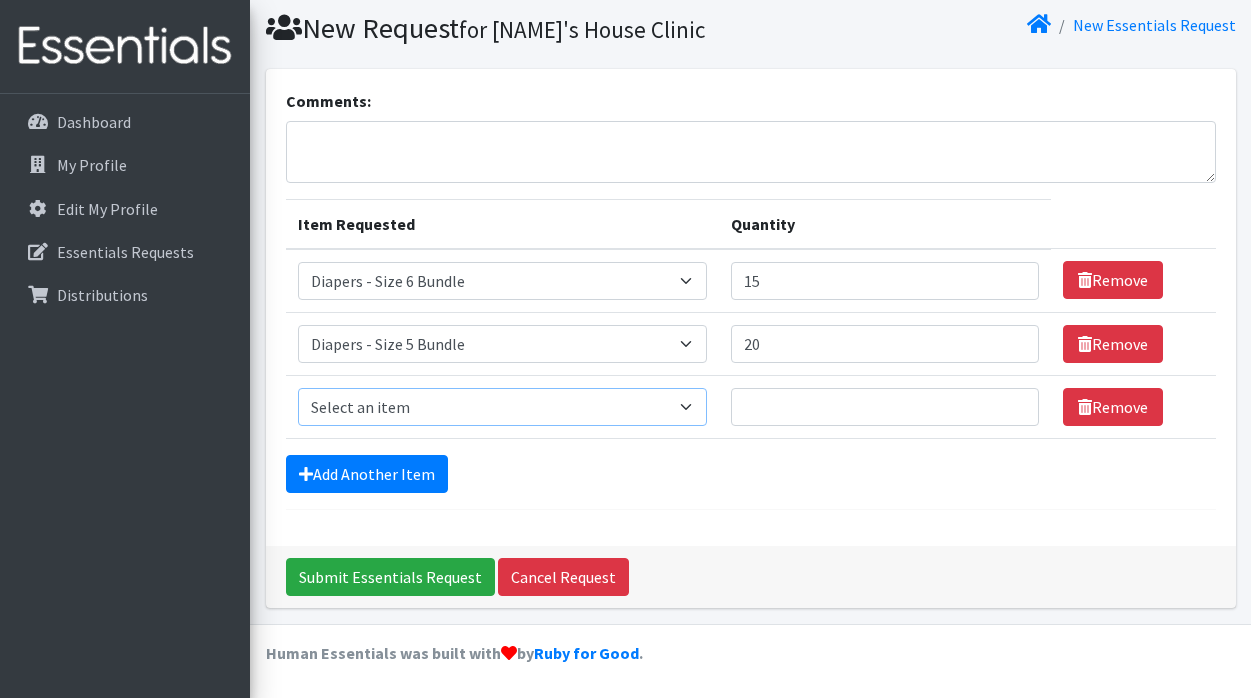 click on "Select an item
Diaper - 2T/3T Bundle
Diapers - 3T/4T Bundle
Diapers - 4T/5T Bundle
Diapers - Size 3 Bundle
Diapers - Size 5 Bundle
Diapers - Size 6 Bundle
Diapers- Newborn Bundle
Diapers- Preemie Bundle
Diapers- Size 1 Bundle
Diapers- Size 2 Bundle
Diapers- Size 4 Bundle
PS - Liners
PS - Pad, Overnight
PS - Pad, Regular
PS - Tampons, Light
PS - Tampons, Regular
PS - Tampons, Super
PS- Tampons, Regular- Vending Machine
Period Kits- Pads (20 pieces)" at bounding box center (502, 407) 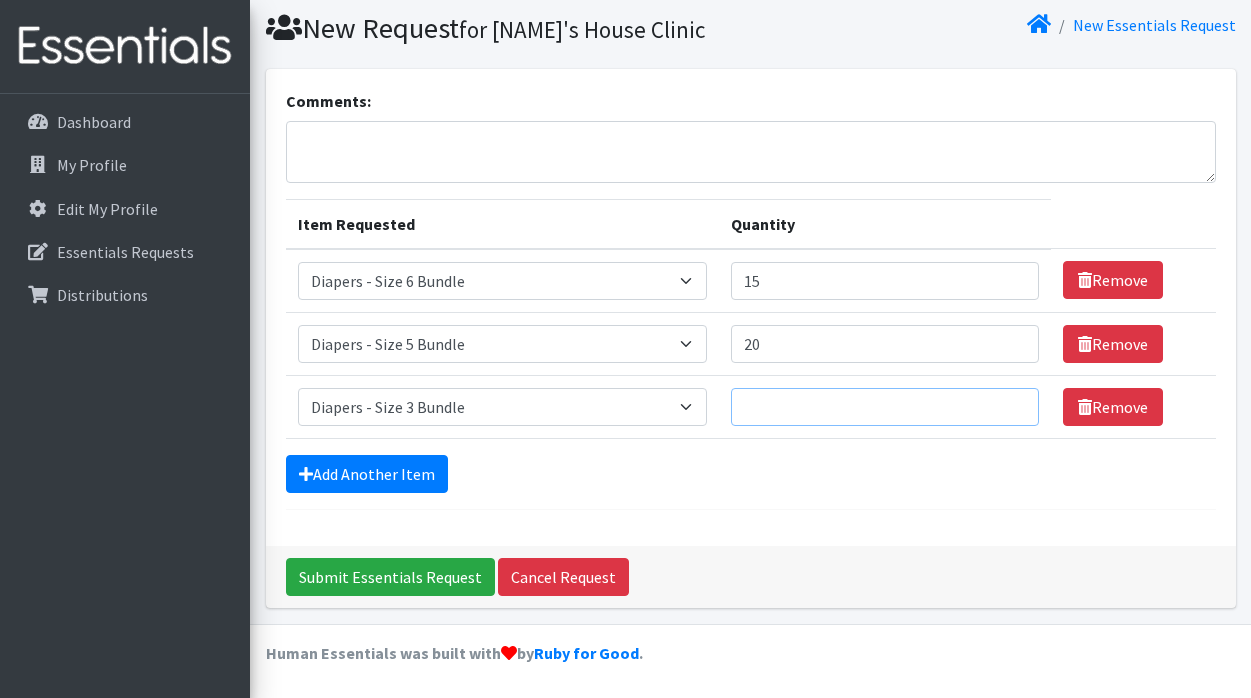 click on "Quantity" at bounding box center [885, 407] 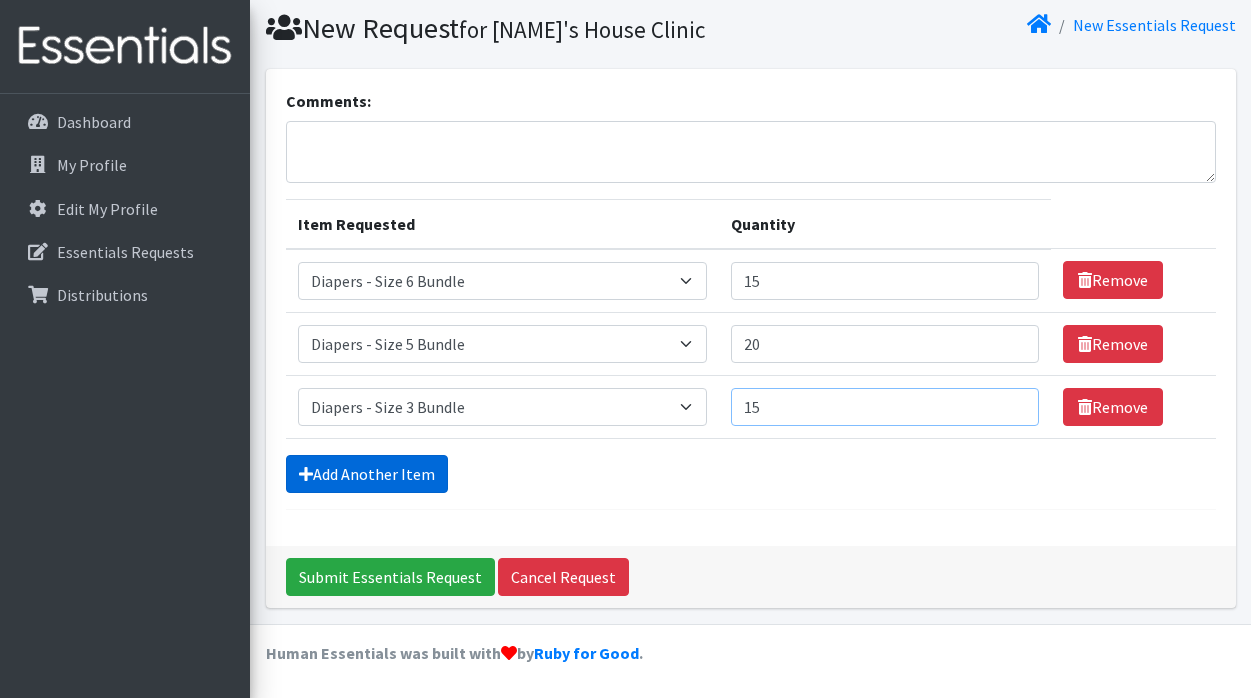 type on "15" 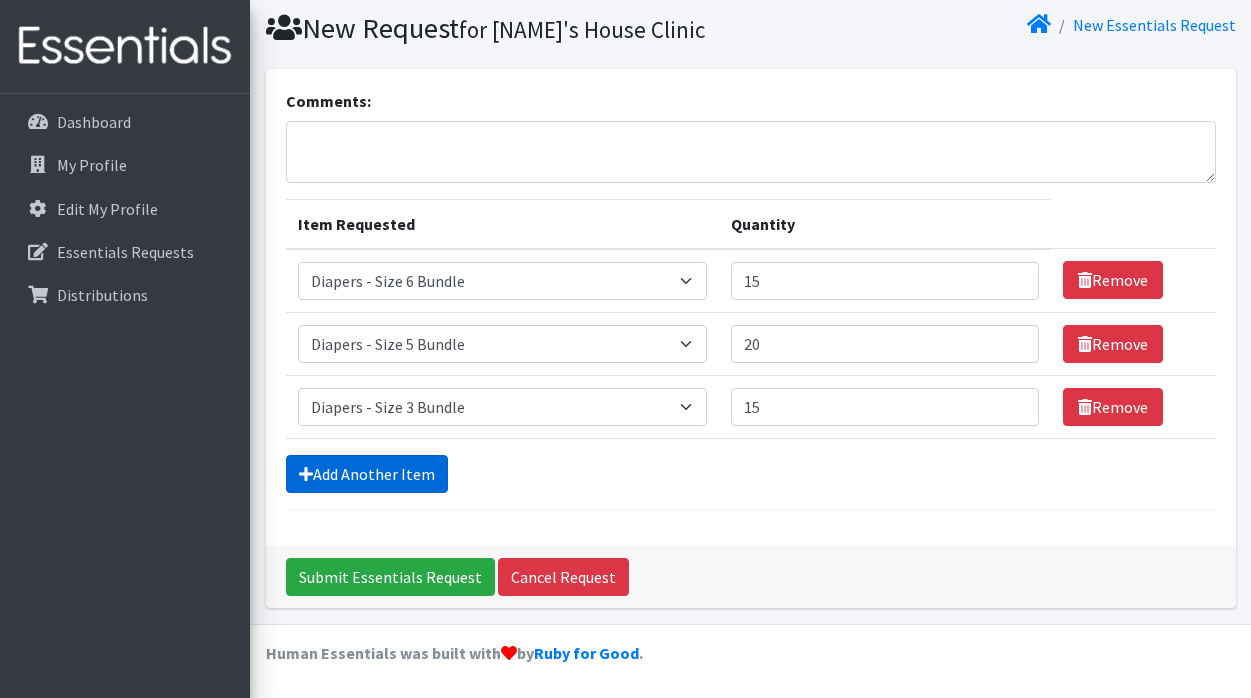 click on "Add Another Item" at bounding box center (367, 474) 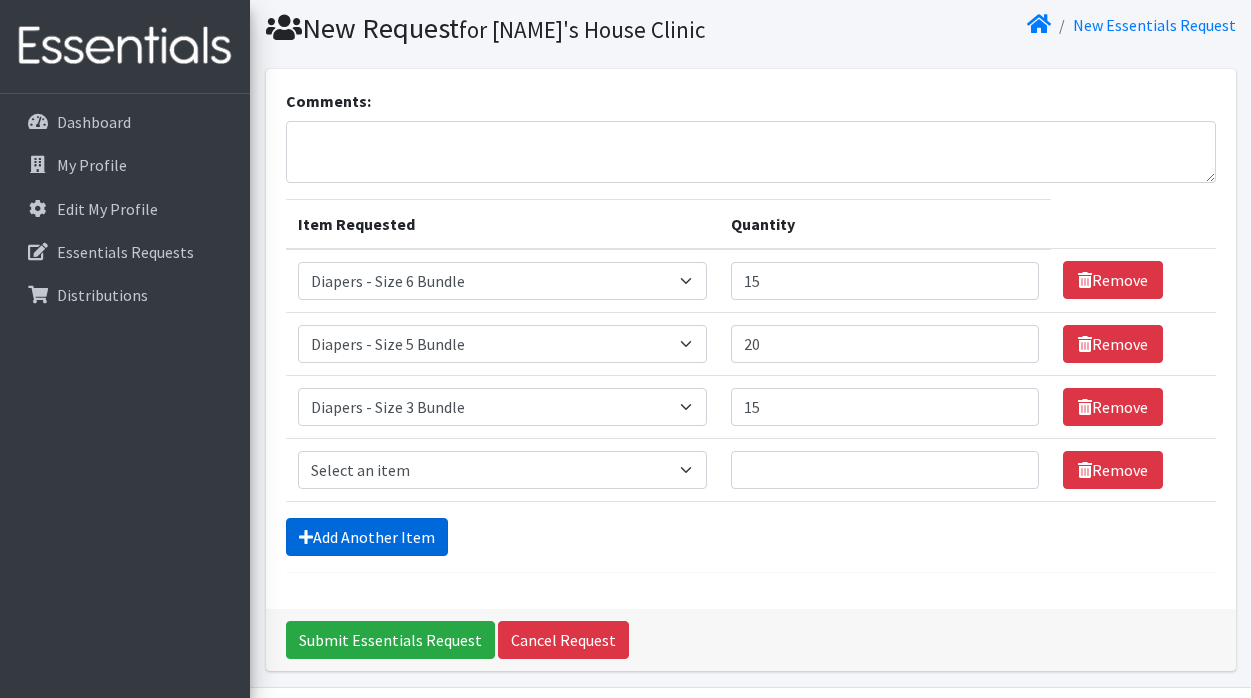 scroll, scrollTop: 124, scrollLeft: 0, axis: vertical 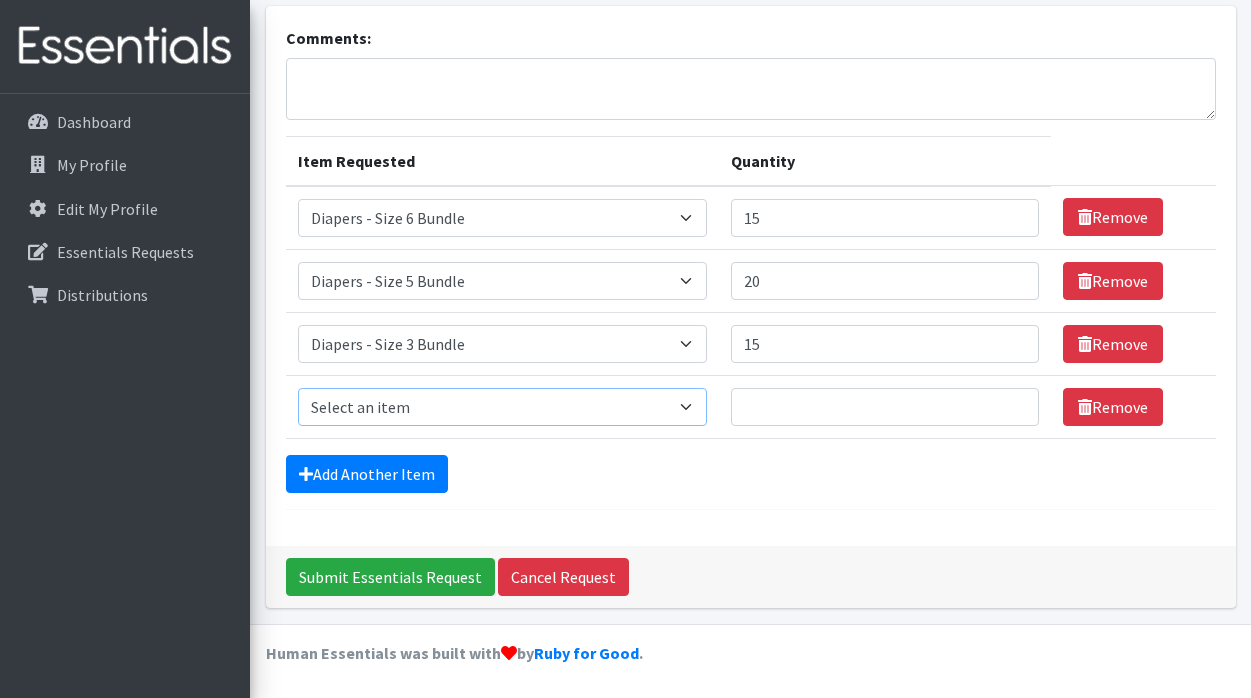 click on "Select an item
Diaper - 2T/3T Bundle
Diapers - 3T/4T Bundle
Diapers - 4T/5T Bundle
Diapers - Size 3 Bundle
Diapers - Size 5 Bundle
Diapers - Size 6 Bundle
Diapers- Newborn Bundle
Diapers- Preemie Bundle
Diapers- Size 1 Bundle
Diapers- Size 2 Bundle
Diapers- Size 4 Bundle
PS - Liners
PS - Pad, Overnight
PS - Pad, Regular
PS - Tampons, Light
PS - Tampons, Regular
PS - Tampons, Super
PS- Tampons, Regular- Vending Machine
Period Kits- Pads (20 pieces)" at bounding box center (502, 407) 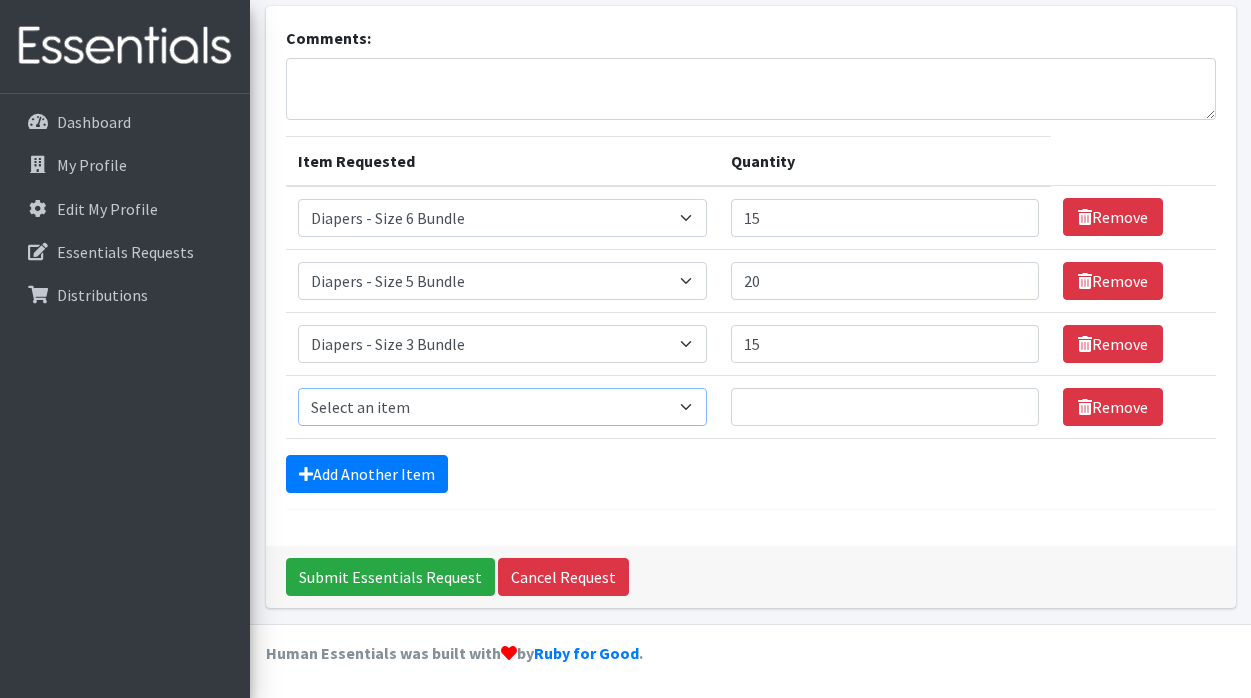 select on "14889" 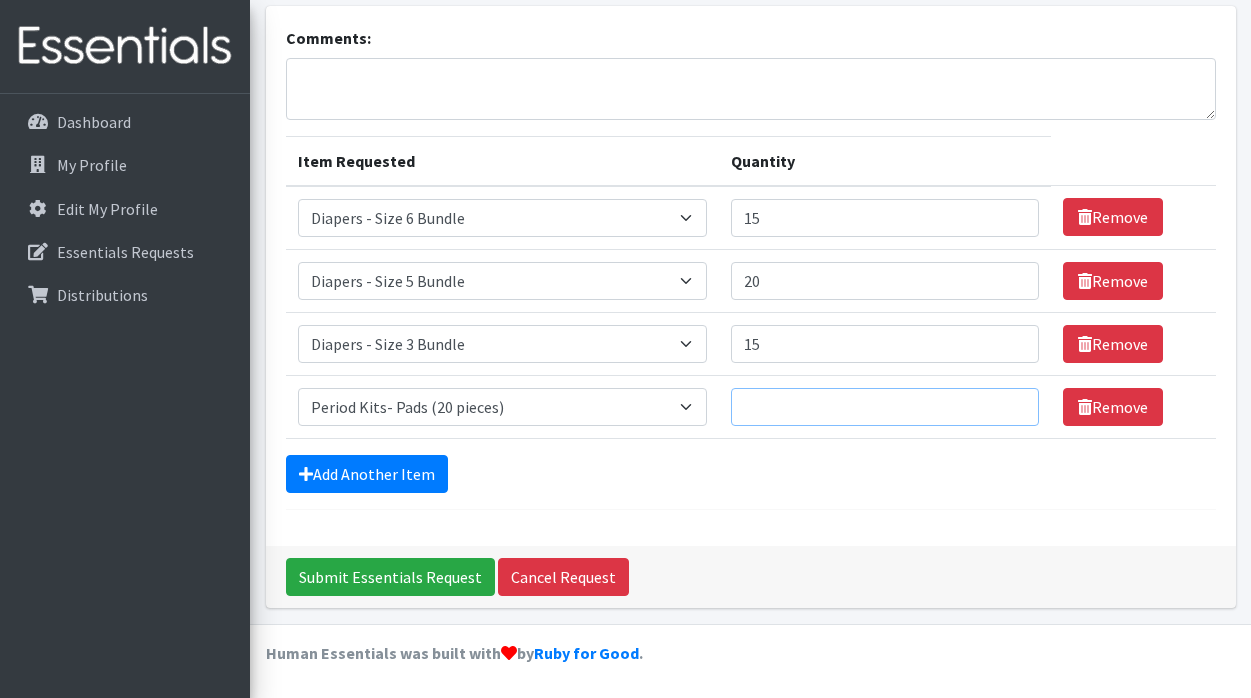 click on "Quantity" at bounding box center (885, 407) 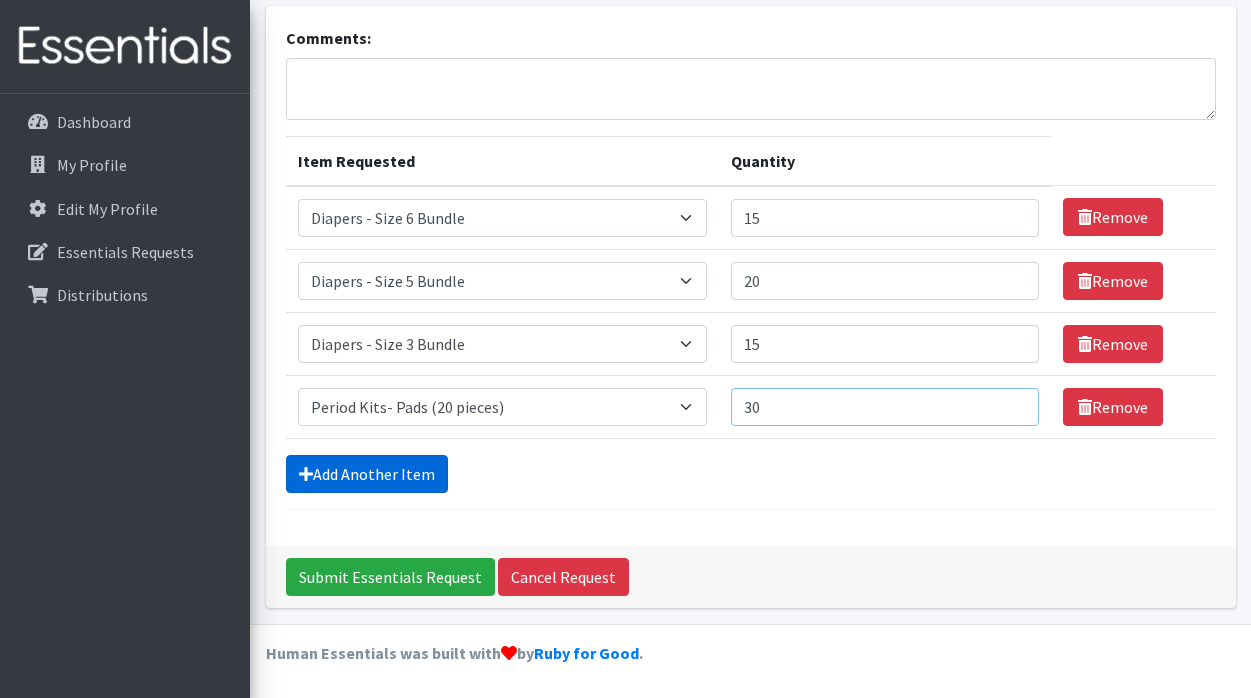 type on "30" 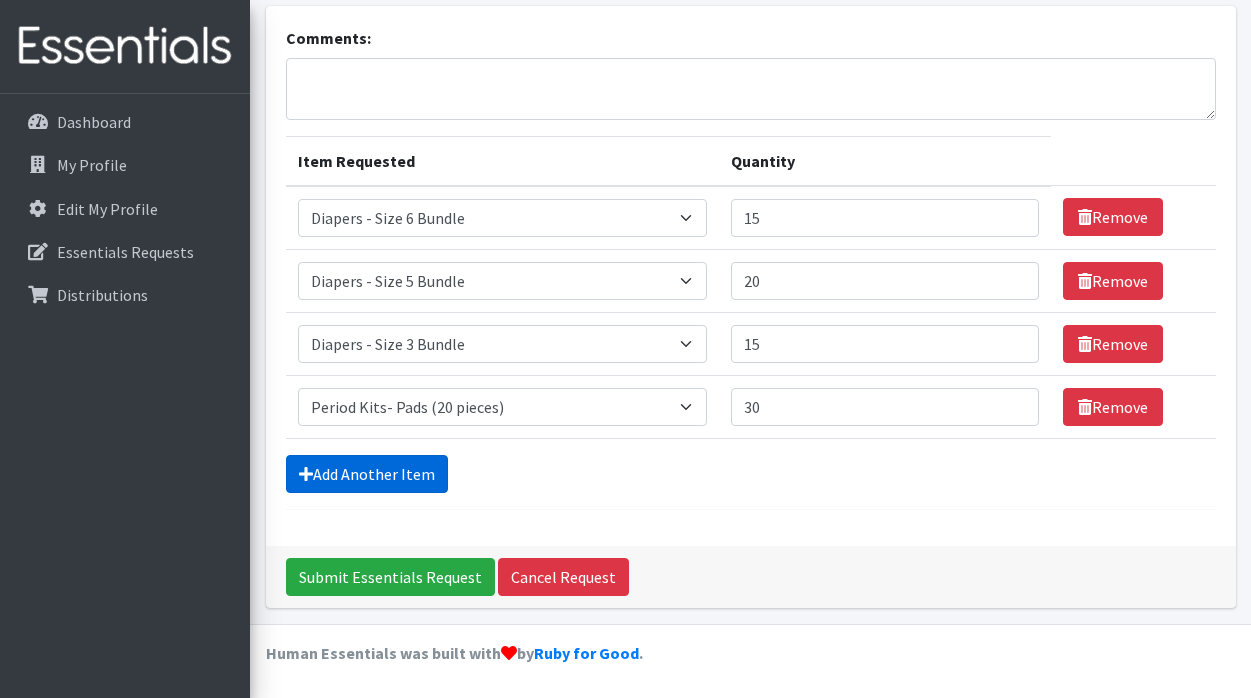 click on "Add Another Item" at bounding box center (367, 474) 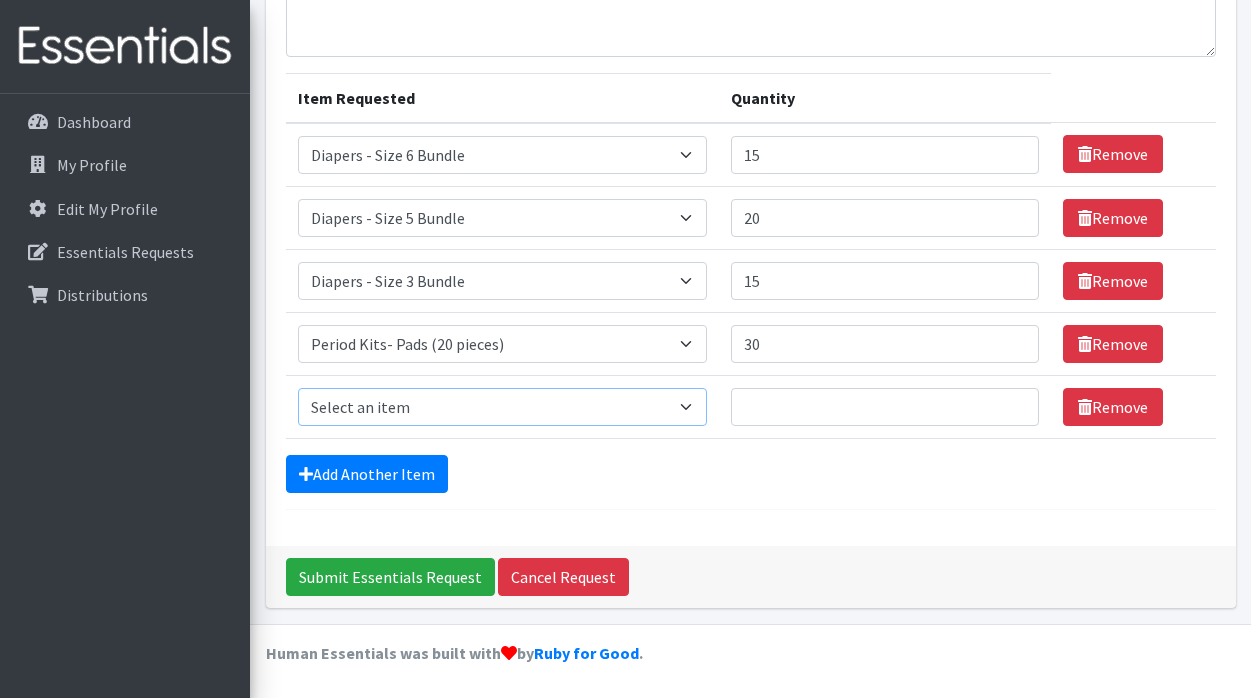 click on "Select an item
Diaper - 2T/3T Bundle
Diapers - 3T/4T Bundle
Diapers - 4T/5T Bundle
Diapers - Size 3 Bundle
Diapers - Size 5 Bundle
Diapers - Size 6 Bundle
Diapers- Newborn Bundle
Diapers- Preemie Bundle
Diapers- Size 1 Bundle
Diapers- Size 2 Bundle
Diapers- Size 4 Bundle
PS - Liners
PS - Pad, Overnight
PS - Pad, Regular
PS - Tampons, Light
PS - Tampons, Regular
PS - Tampons, Super
PS- Tampons, Regular- Vending Machine
Period Kits- Pads (20 pieces)" at bounding box center (502, 407) 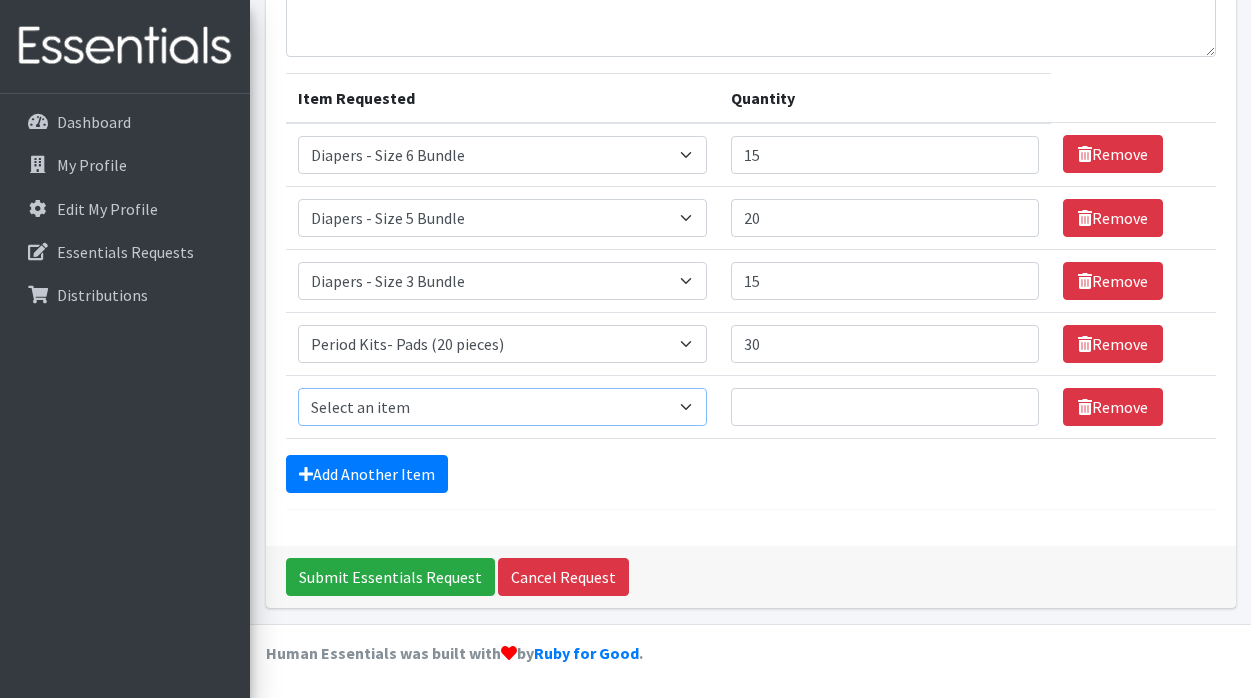 select on "1634" 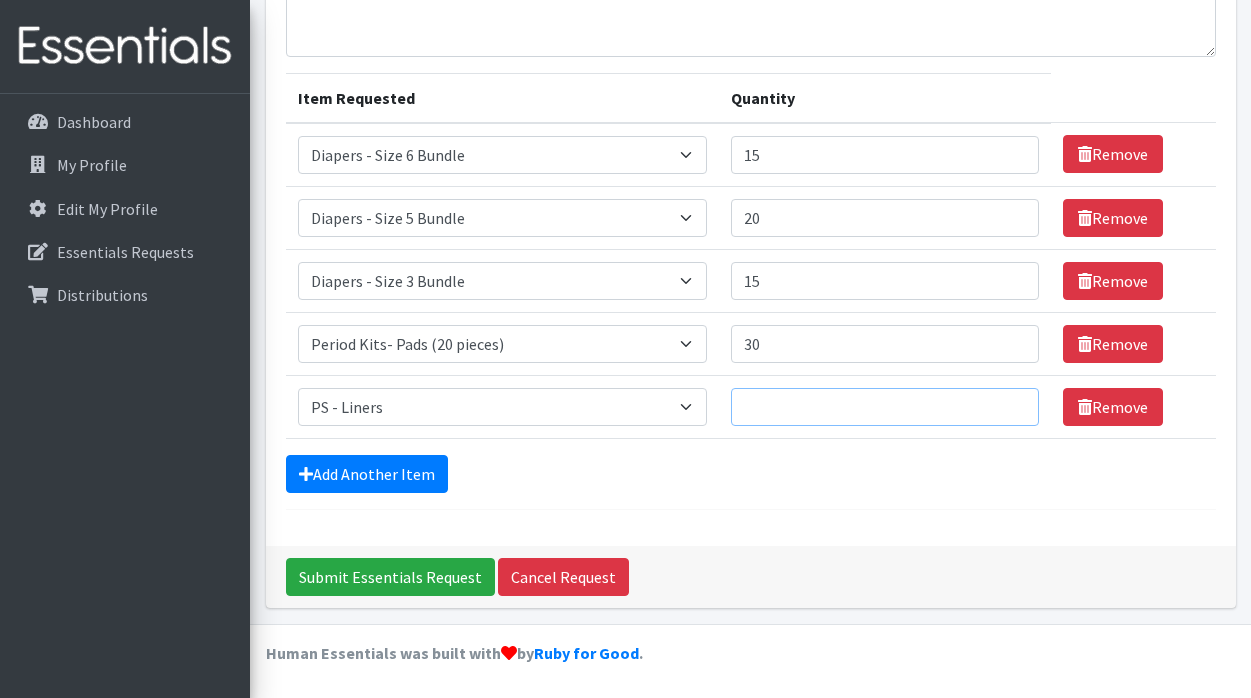 click on "Quantity" at bounding box center (885, 407) 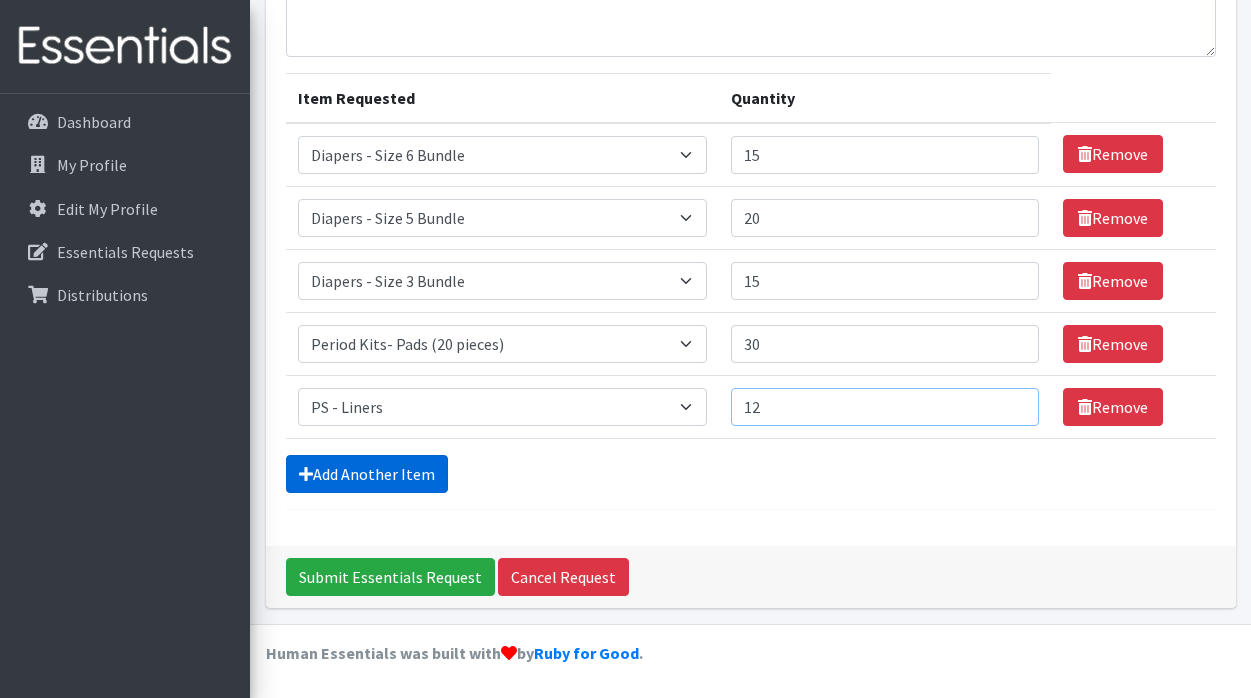 type on "12" 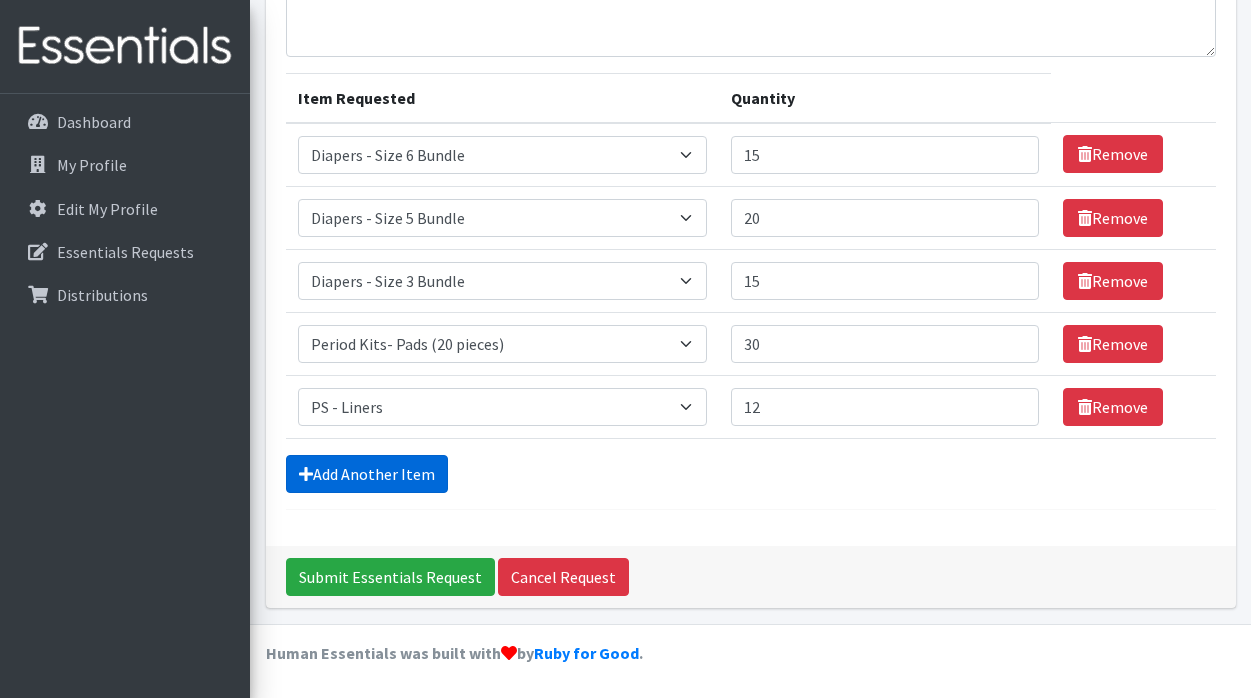 click on "Add Another Item" at bounding box center [367, 474] 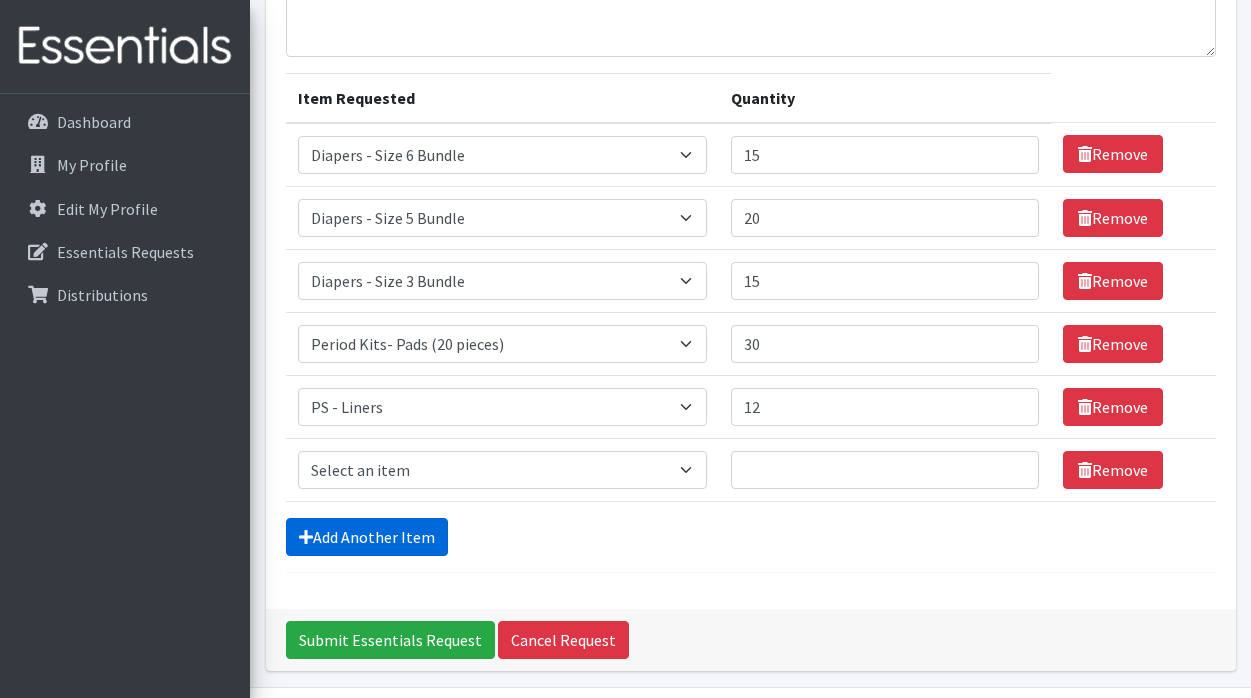 scroll, scrollTop: 250, scrollLeft: 0, axis: vertical 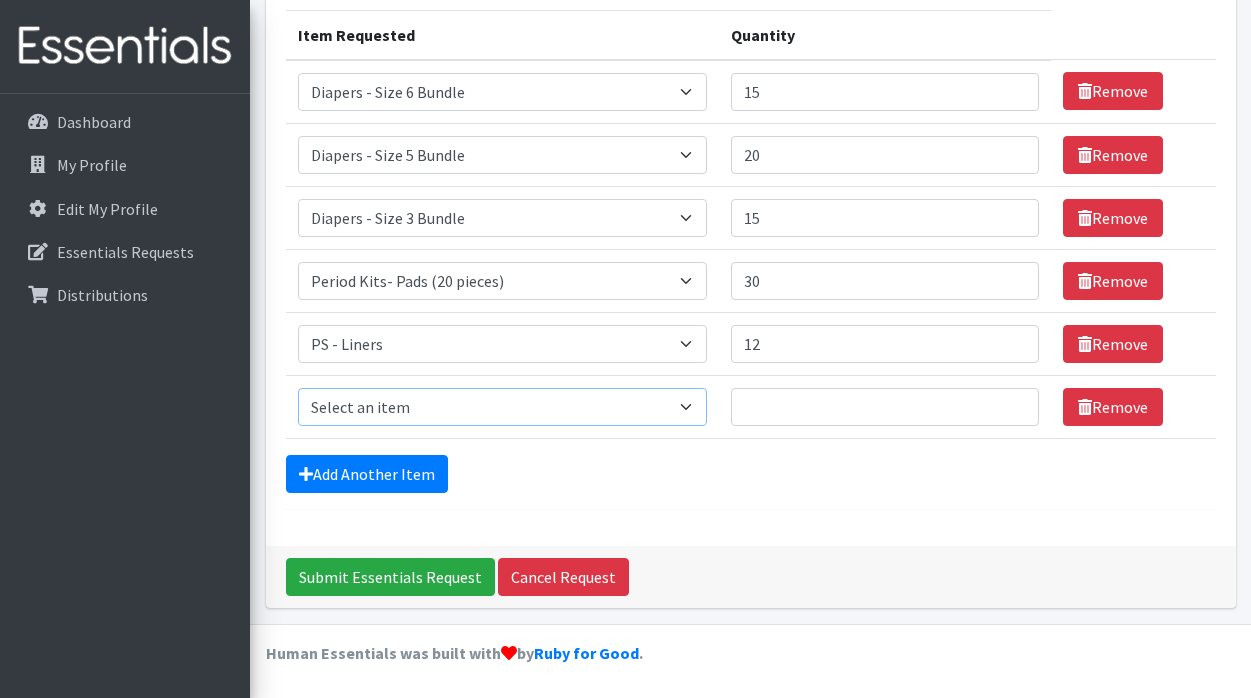 click on "Select an item
Diaper - 2T/3T Bundle
Diapers - 3T/4T Bundle
Diapers - 4T/5T Bundle
Diapers - Size 3 Bundle
Diapers - Size 5 Bundle
Diapers - Size 6 Bundle
Diapers- Newborn Bundle
Diapers- Preemie Bundle
Diapers- Size 1 Bundle
Diapers- Size 2 Bundle
Diapers- Size 4 Bundle
PS - Liners
PS - Pad, Overnight
PS - Pad, Regular
PS - Tampons, Light
PS - Tampons, Regular
PS - Tampons, Super
PS- Tampons, Regular- Vending Machine
Period Kits- Pads (20 pieces)" at bounding box center [502, 407] 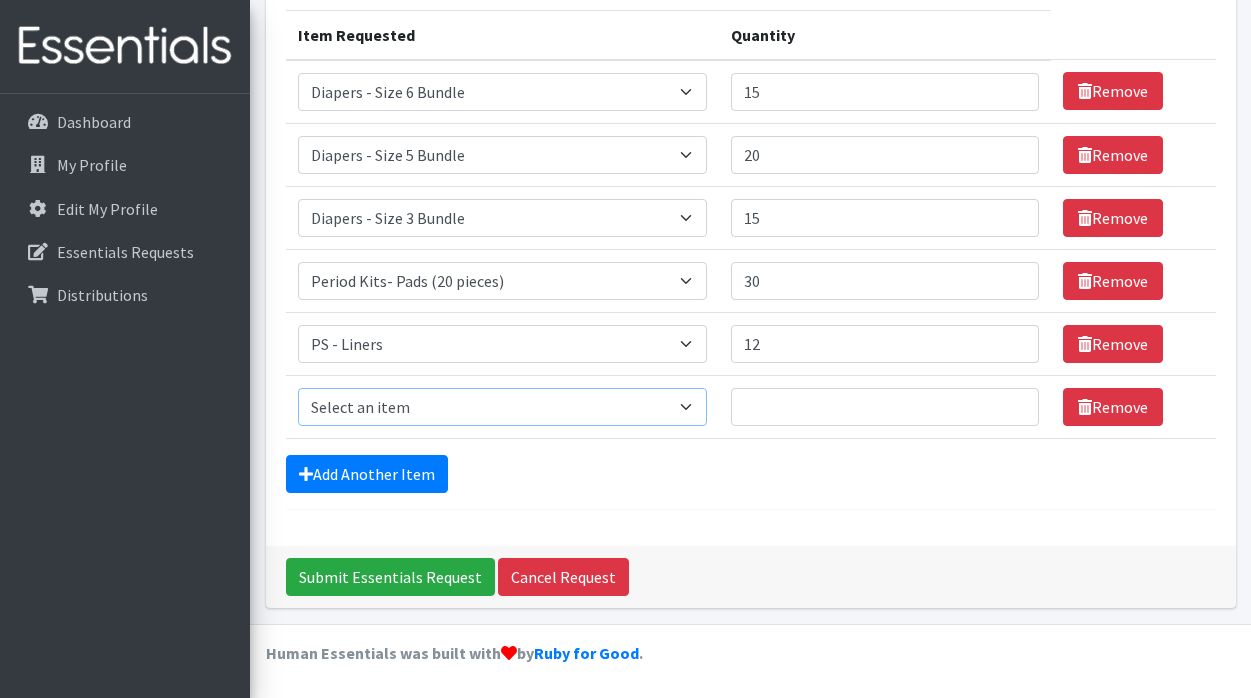 select on "14881" 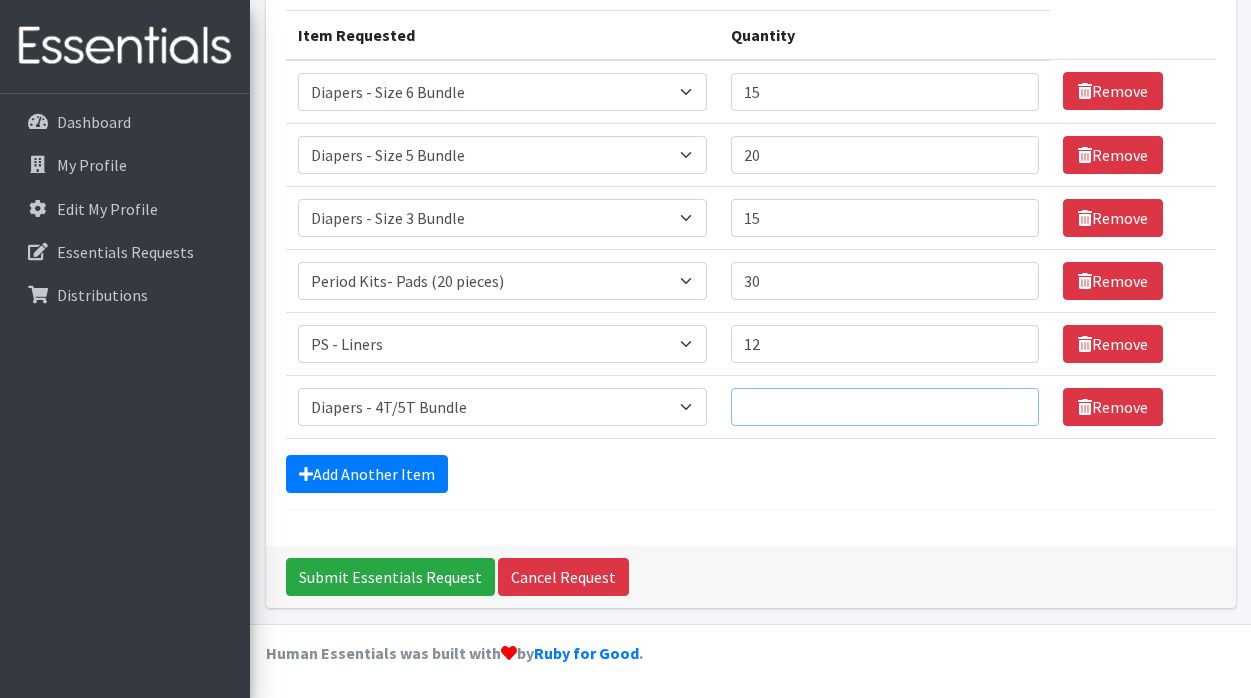 click on "Quantity" at bounding box center [885, 407] 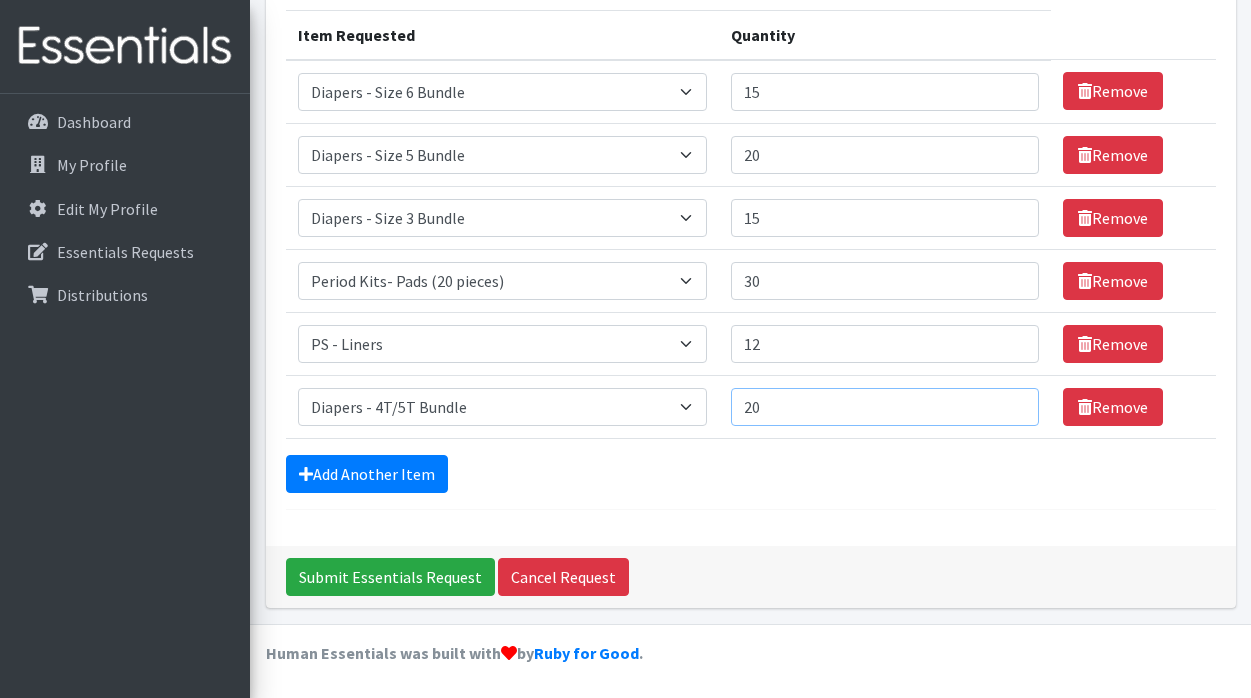 type on "20" 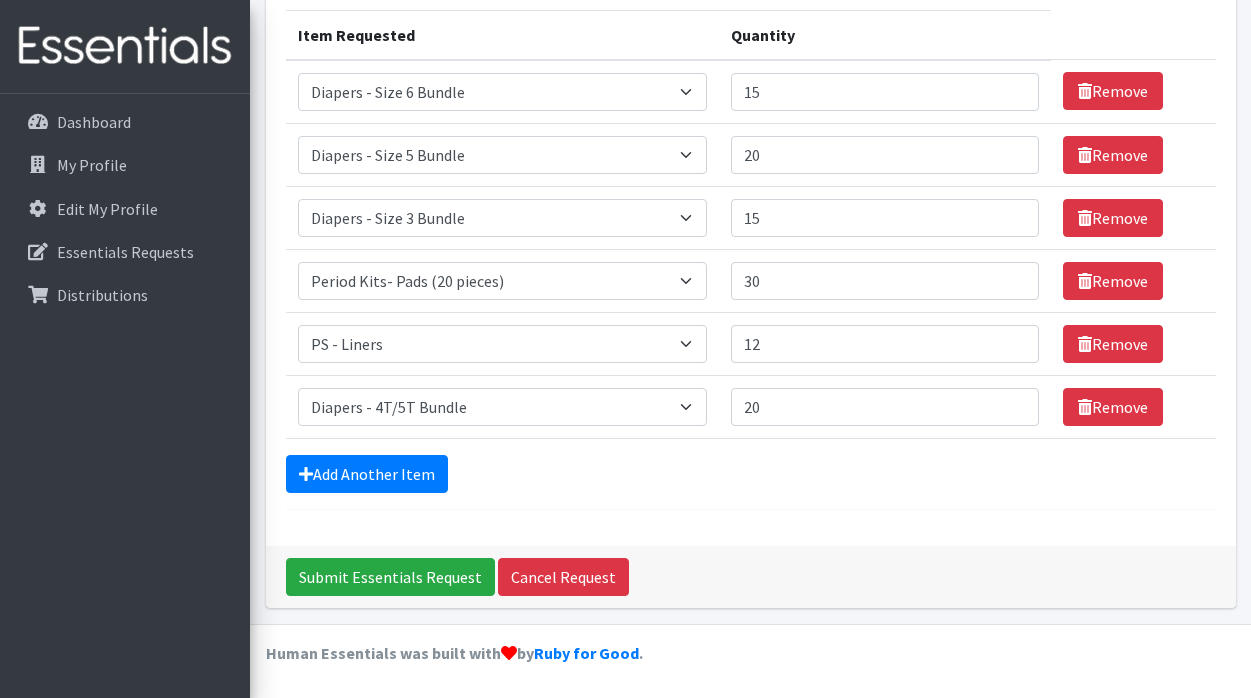 click on "Comments:
Item Requested
Quantity
Item Requested
Select an item
Diaper - 2T/3T Bundle
Diapers - 3T/4T Bundle
Diapers - 4T/5T Bundle
Diapers - Size 3 Bundle
Diapers - Size 5 Bundle
Diapers - Size 6 Bundle
Diapers- Newborn Bundle
Diapers- Preemie Bundle
Diapers- Size 1 Bundle
Diapers- Size 2 Bundle
Diapers- Size 4 Bundle
PS - Liners
PS - Pad, Overnight
PS - Pad, Regular
PS - Tampons, Light
PS - Tampons, Regular
PS - Tampons, Super
PS- Tampons, Regular- Vending Machine
Period Kits- Pads (20 pieces)
Quantity
15
Remove
Item Requested
Select an item
Diaper - 2T/3T Bundle
Diapers - 3T/4T Bundle
Diapers - 4T/5T Bundle
Diapers - Size 3 Bundle" at bounding box center [751, 205] 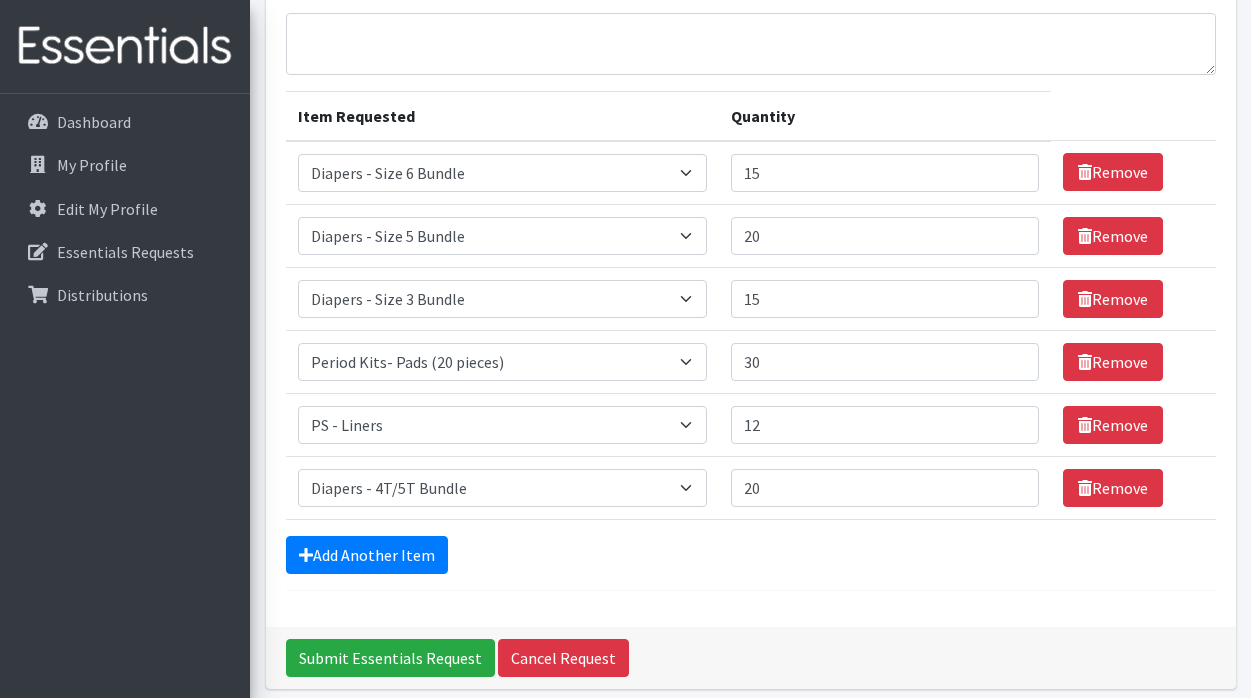 scroll, scrollTop: 153, scrollLeft: 0, axis: vertical 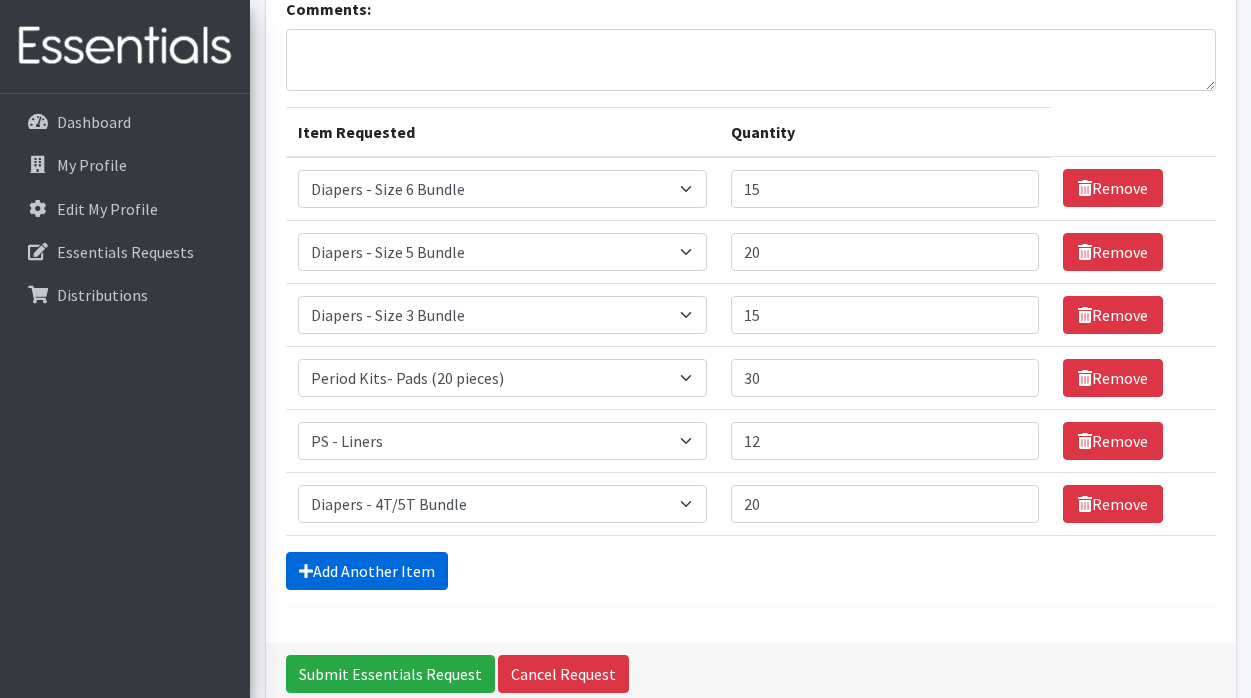 click on "Add Another Item" at bounding box center [367, 571] 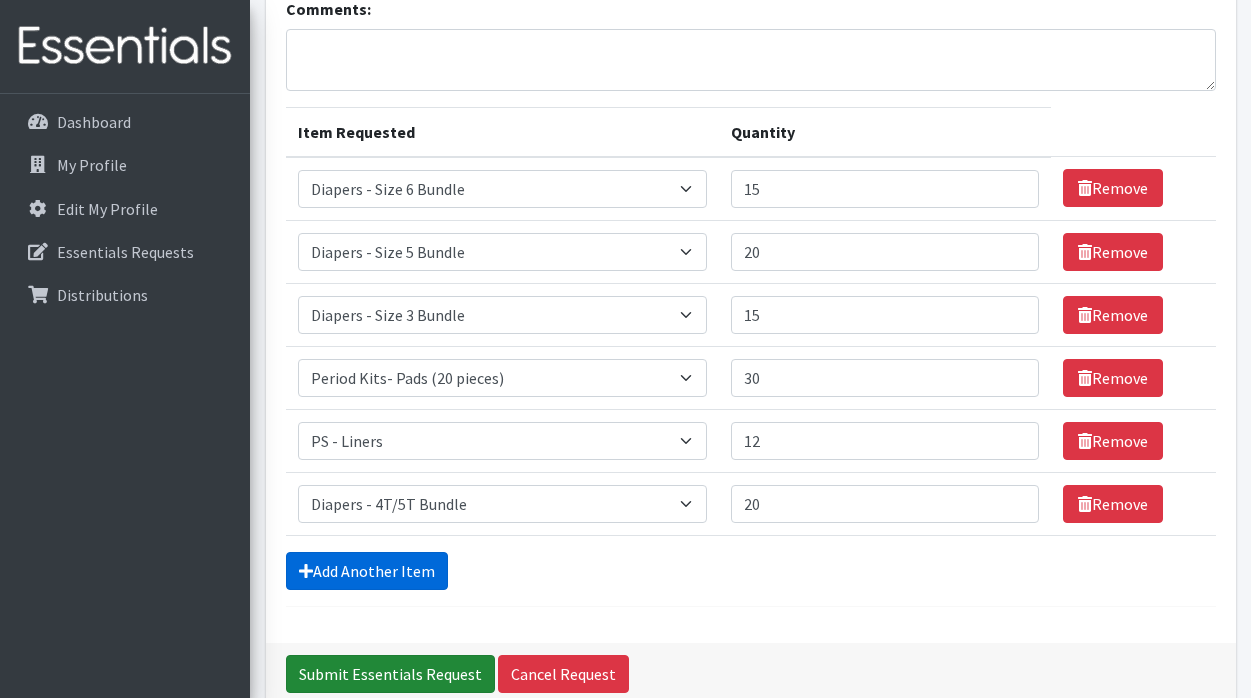 scroll, scrollTop: 313, scrollLeft: 0, axis: vertical 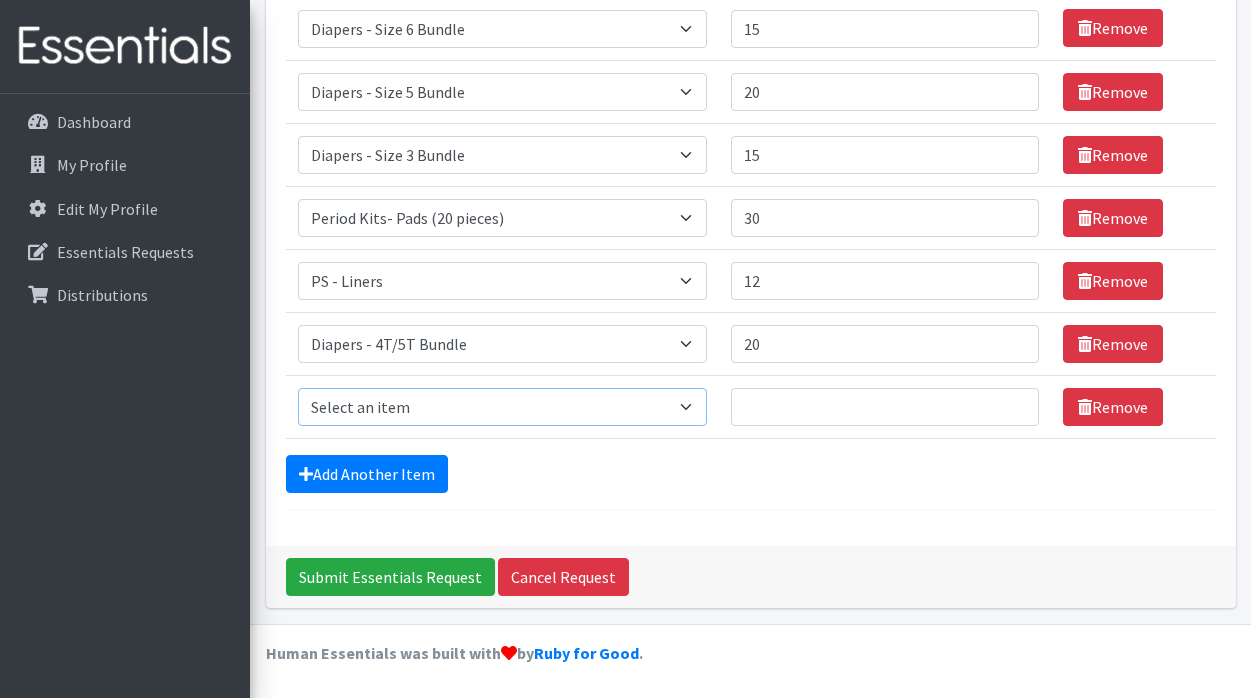 click on "Select an item
Diaper - 2T/3T Bundle
Diapers - 3T/4T Bundle
Diapers - 4T/5T Bundle
Diapers - Size 3 Bundle
Diapers - Size 5 Bundle
Diapers - Size 6 Bundle
Diapers- Newborn Bundle
Diapers- Preemie Bundle
Diapers- Size 1 Bundle
Diapers- Size 2 Bundle
Diapers- Size 4 Bundle
PS - Liners
PS - Pad, Overnight
PS - Pad, Regular
PS - Tampons, Light
PS - Tampons, Regular
PS - Tampons, Super
PS- Tampons, Regular- Vending Machine
Period Kits- Pads (20 pieces)" at bounding box center (502, 407) 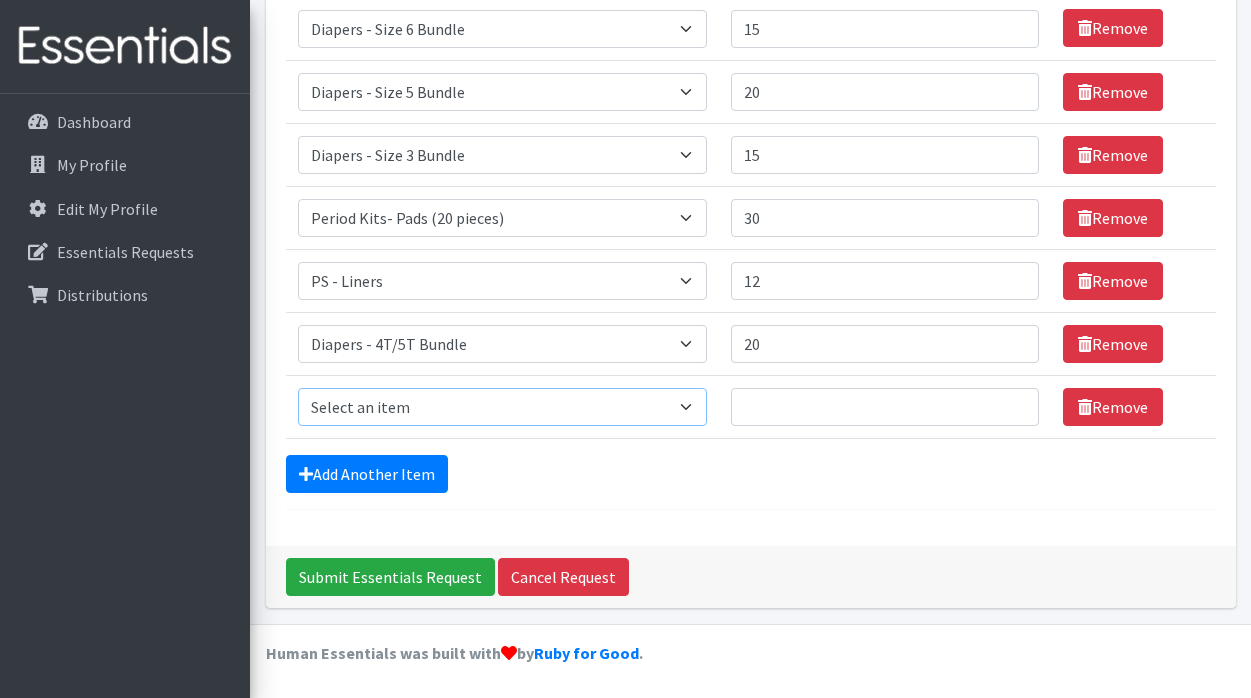 select on "1635" 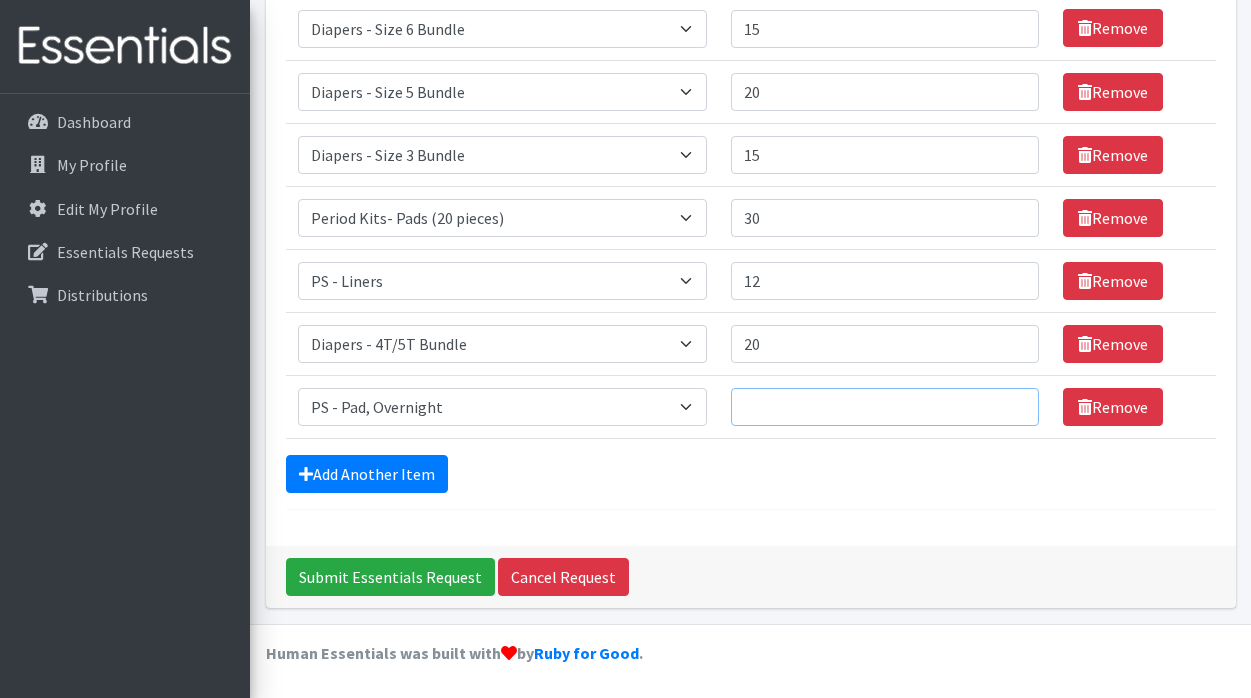 click on "Quantity" at bounding box center (885, 407) 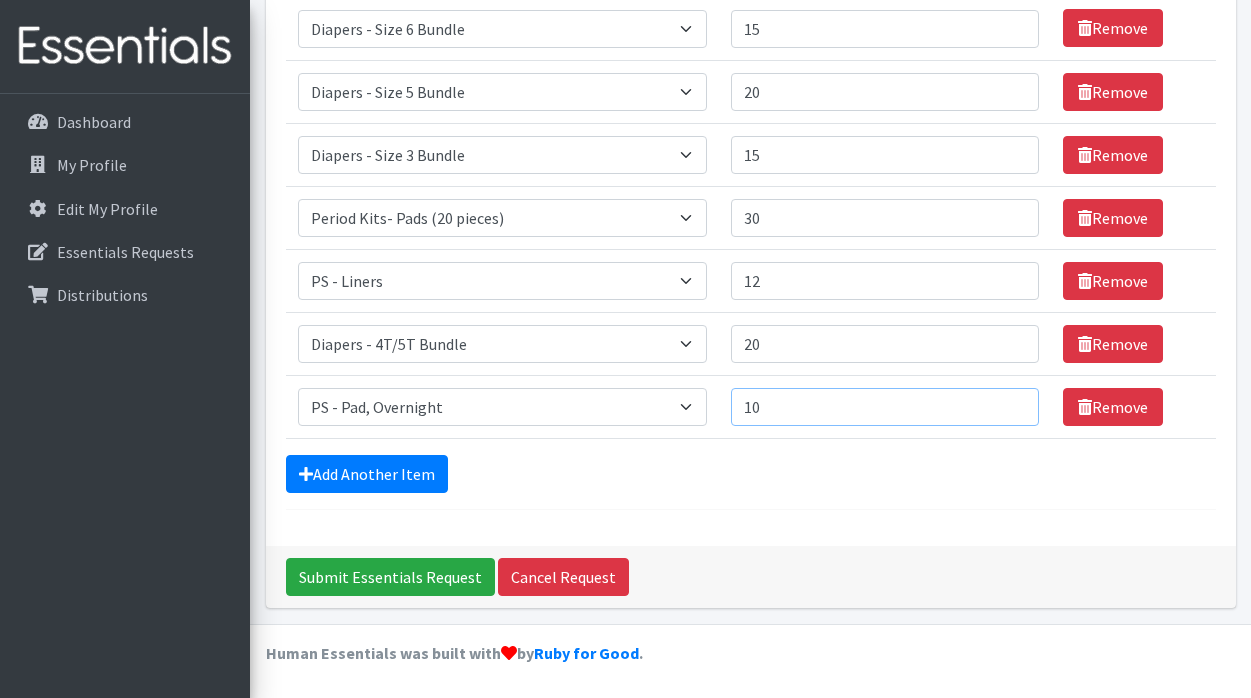 type on "10" 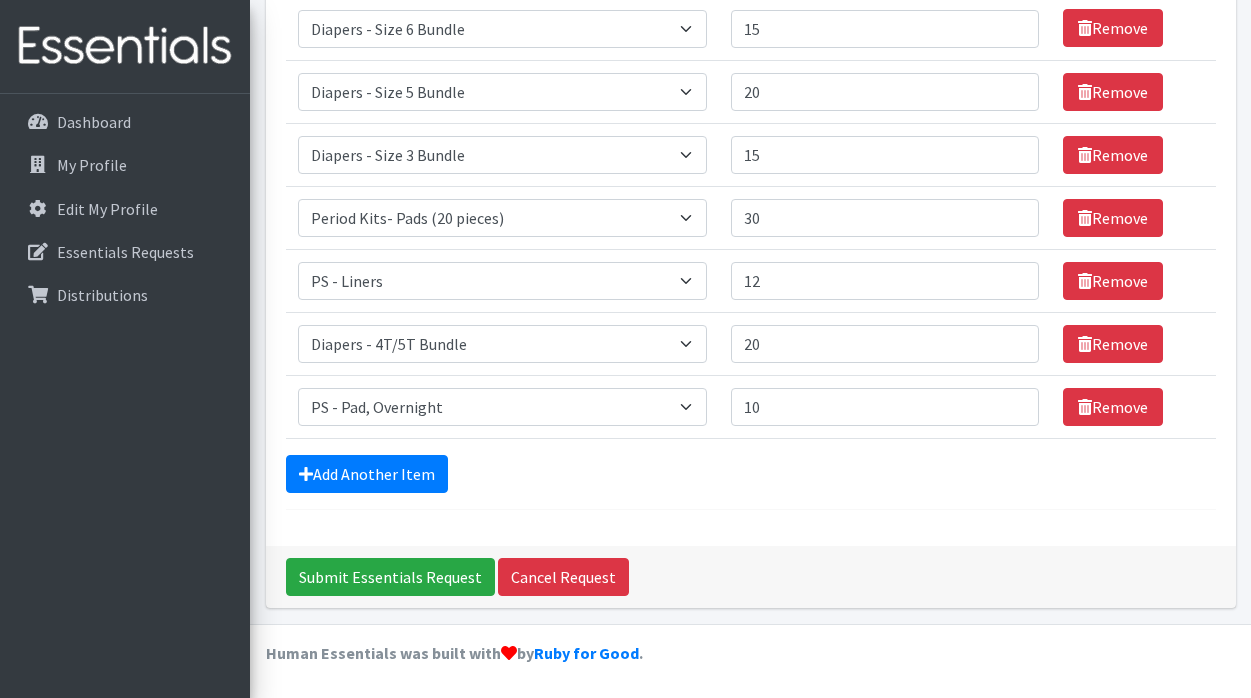 click on "Add Another Item" at bounding box center [751, 474] 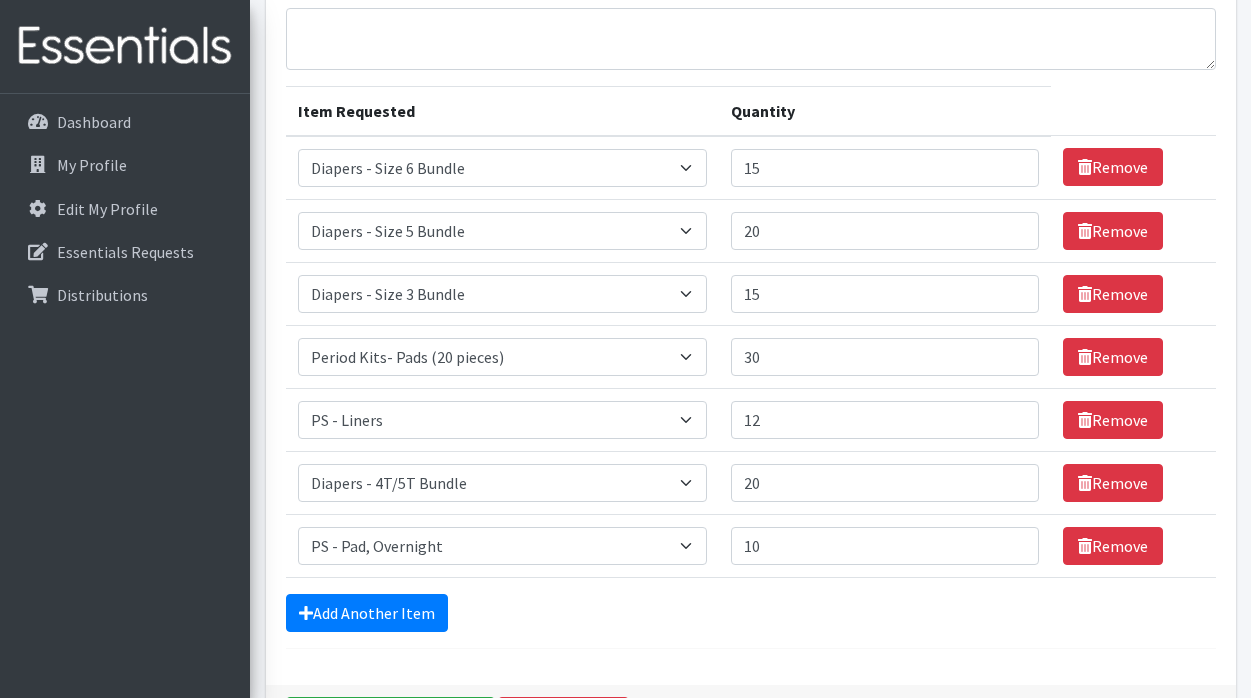 scroll, scrollTop: 218, scrollLeft: 0, axis: vertical 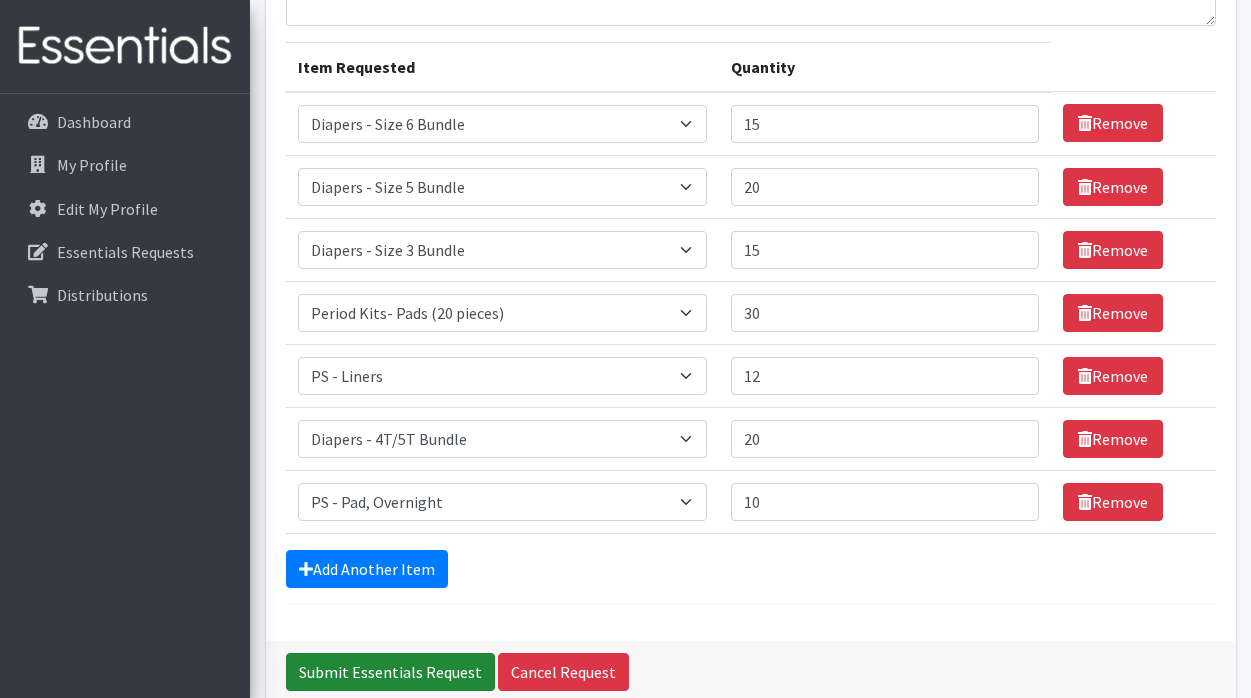 click on "Submit Essentials Request" at bounding box center (390, 672) 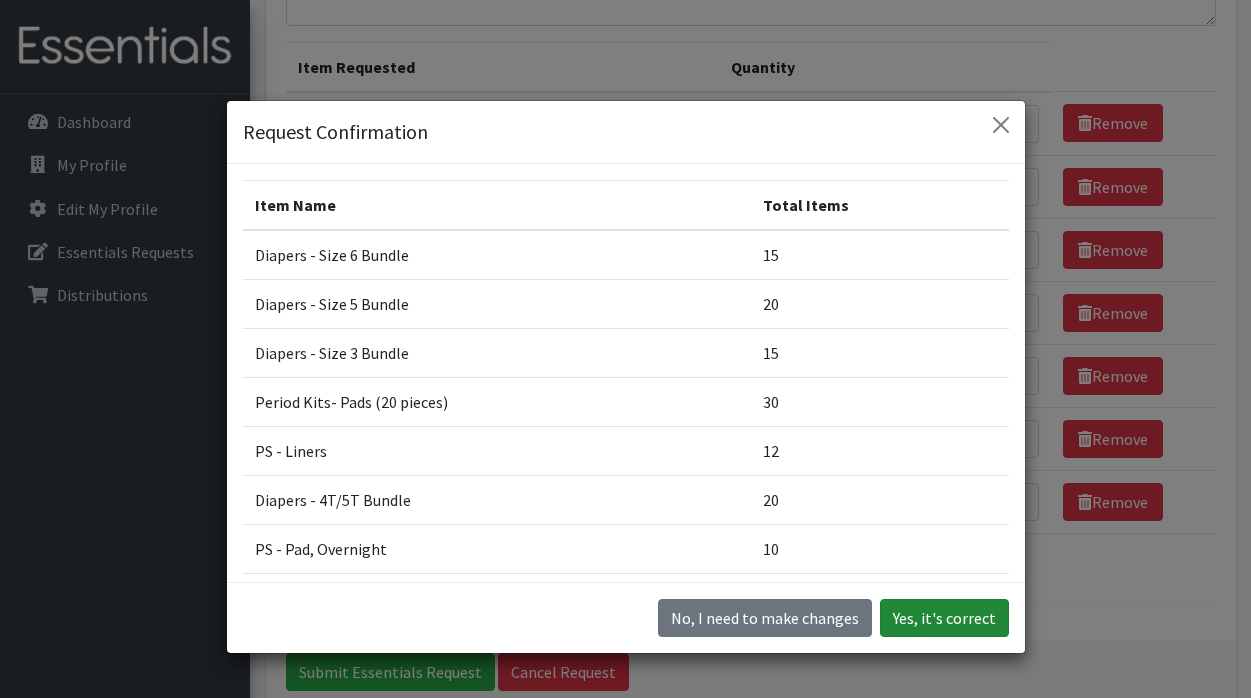 click on "Yes, it's correct" at bounding box center [944, 618] 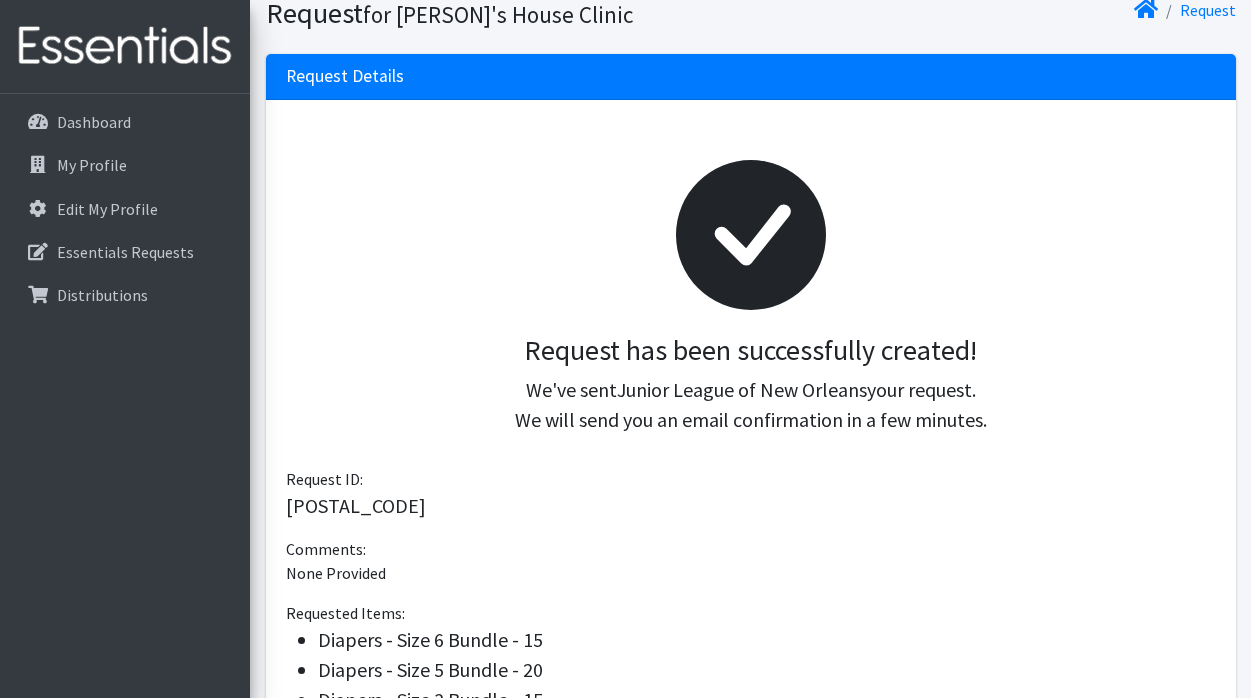 scroll, scrollTop: 173, scrollLeft: 0, axis: vertical 